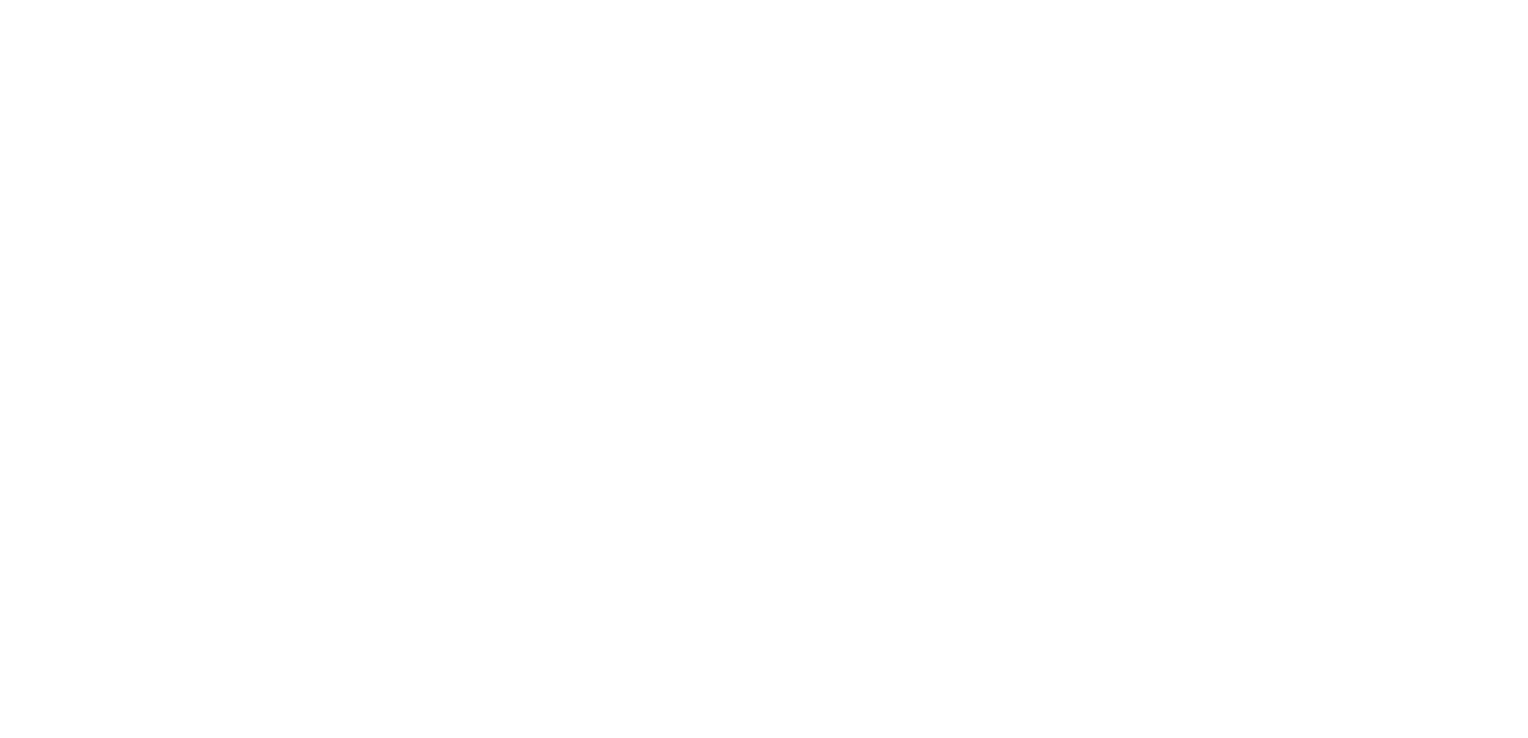 scroll, scrollTop: 0, scrollLeft: 0, axis: both 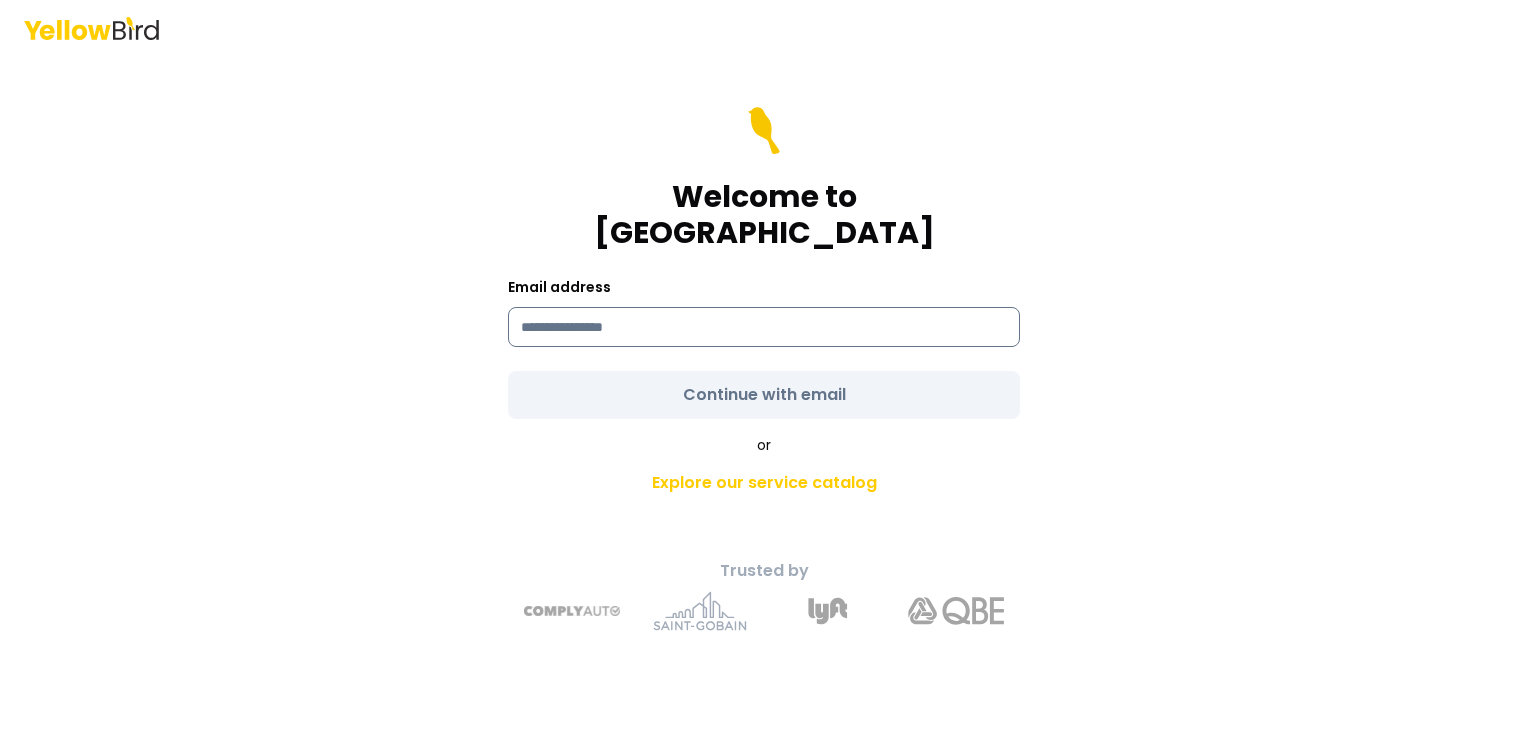 click at bounding box center (764, 327) 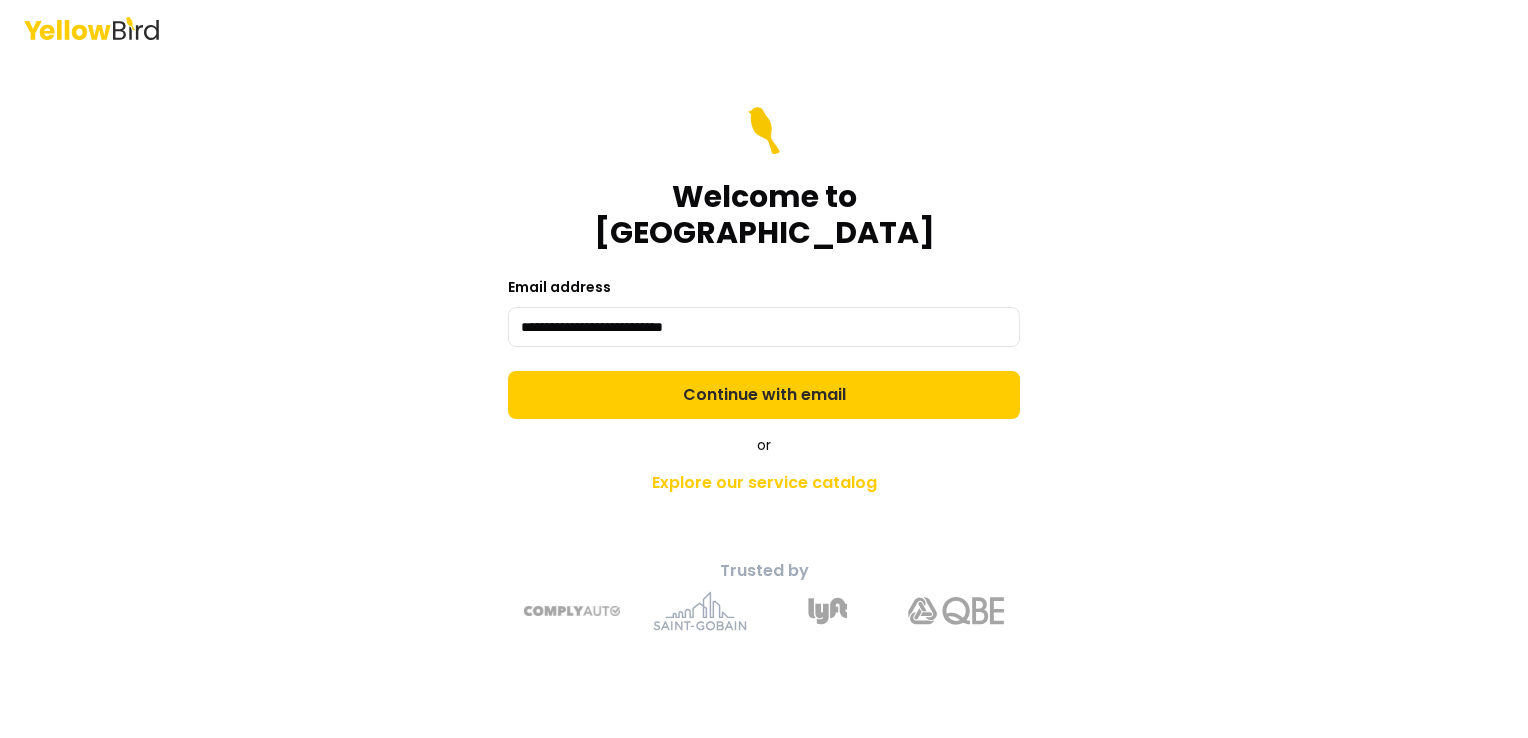 click on "Continue with email" at bounding box center [764, 395] 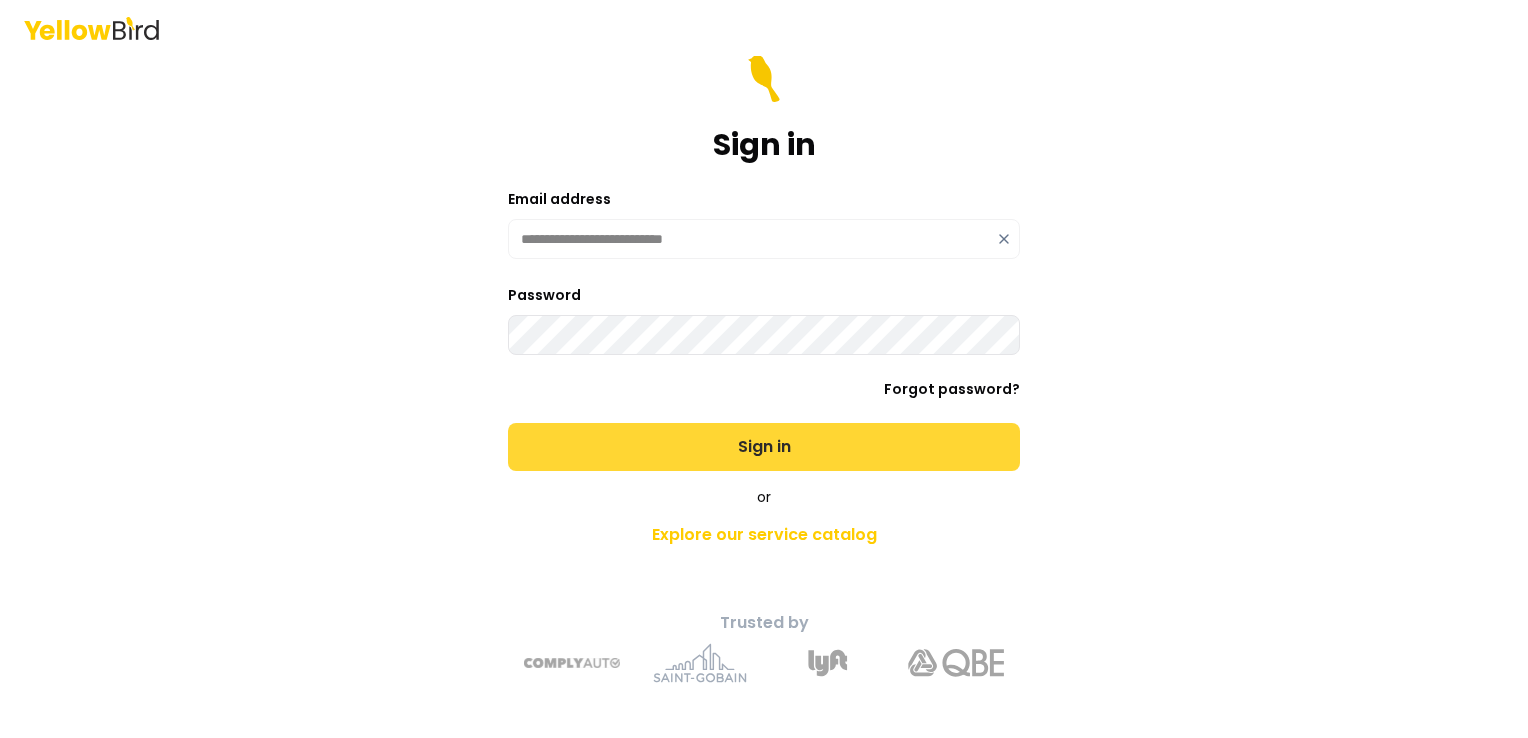 click on "Sign in" at bounding box center (764, 447) 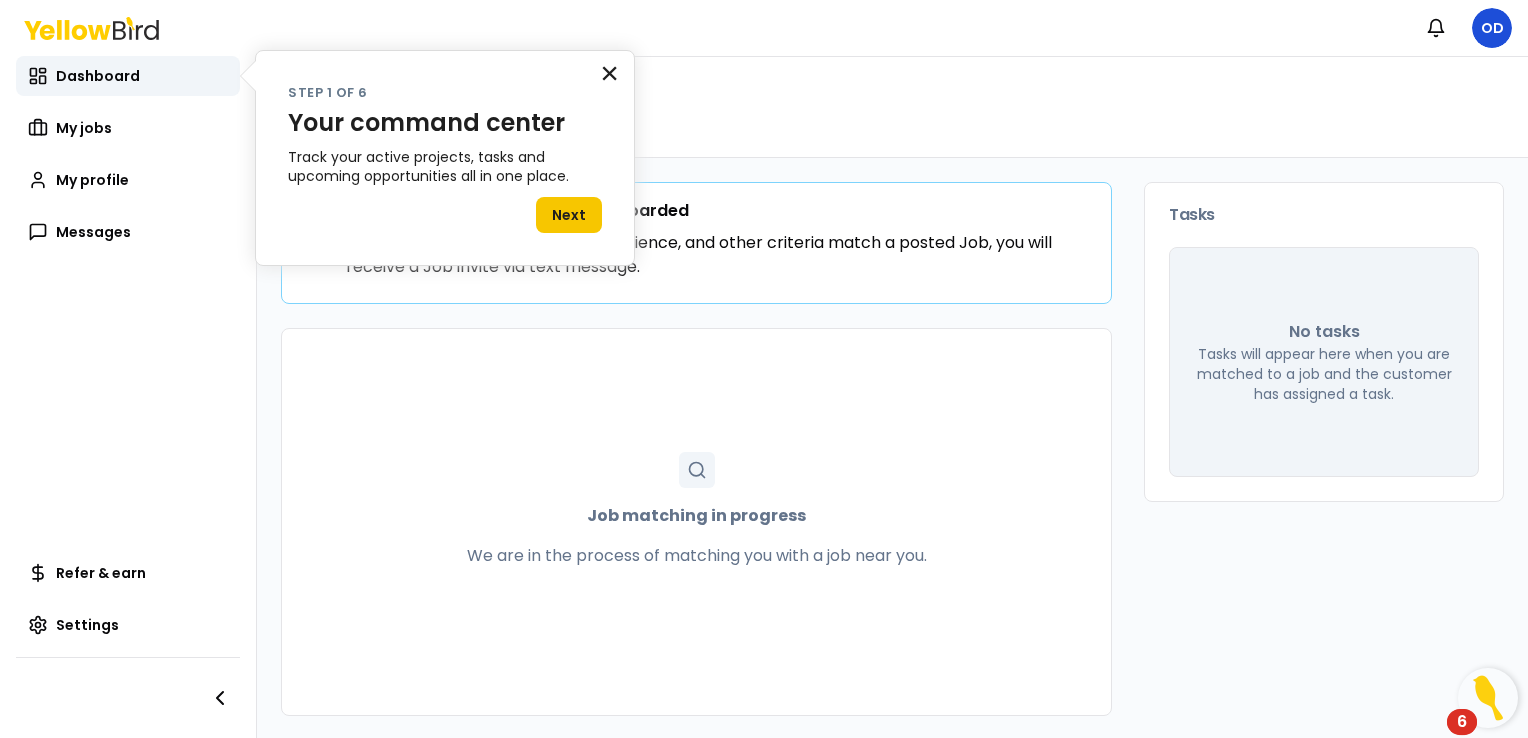 click on "×" at bounding box center (609, 73) 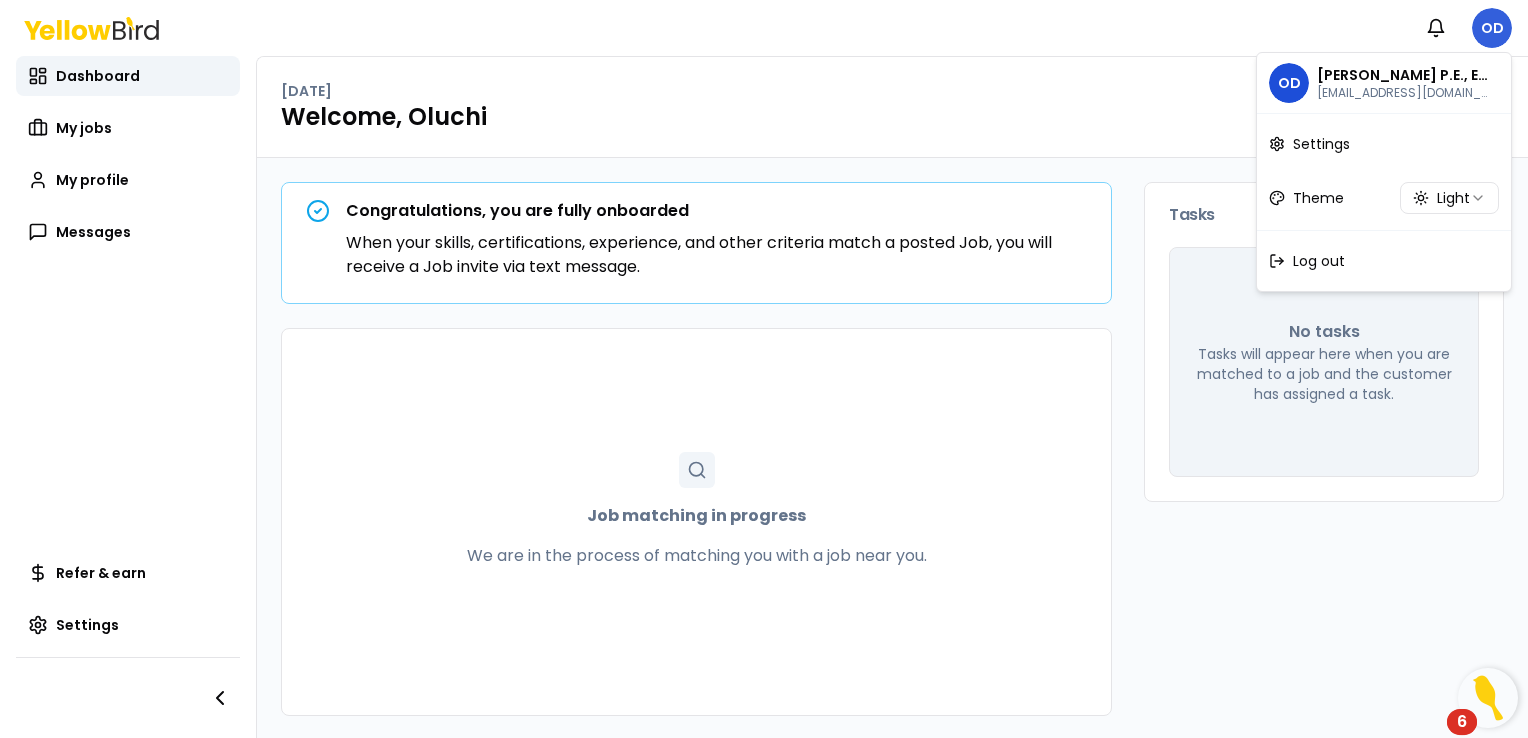 click on "Notifications OD Dashboard My jobs My profile Messages Refer & earn Settings [DATE] Welcome, Oluchi  Congratulations, you are fully onboarded When your skills, certifications, experience, and other criteria match a posted Job, you will receive a Job invite via text message. Job matching in progress We are in the process of matching you with a job near you. Tasks No tasks Tasks will appear here when you are matched to a job and the customer has assigned a task.
6 OD [PERSON_NAME] P.E., ENV SP [EMAIL_ADDRESS][DOMAIN_NAME] Settings Theme Light Log out" at bounding box center (764, 369) 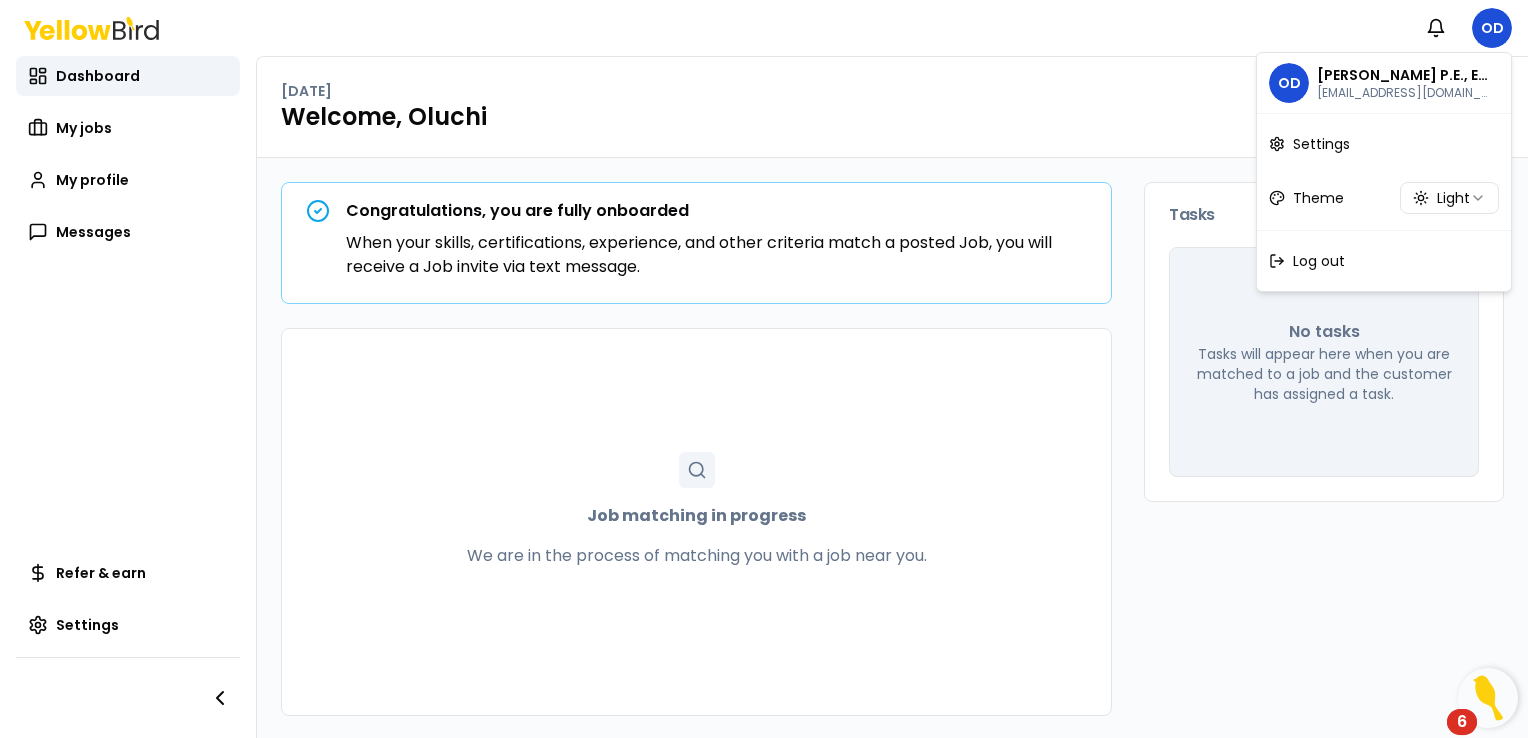 click on "Notifications OD Dashboard My jobs My profile Messages Refer & earn Settings [DATE] Welcome, Oluchi  Congratulations, you are fully onboarded When your skills, certifications, experience, and other criteria match a posted Job, you will receive a Job invite via text message. Job matching in progress We are in the process of matching you with a job near you. Tasks No tasks Tasks will appear here when you are matched to a job and the customer has assigned a task.
6 OD [PERSON_NAME] P.E., ENV SP [EMAIL_ADDRESS][DOMAIN_NAME] Settings Theme Light Log out" at bounding box center (764, 369) 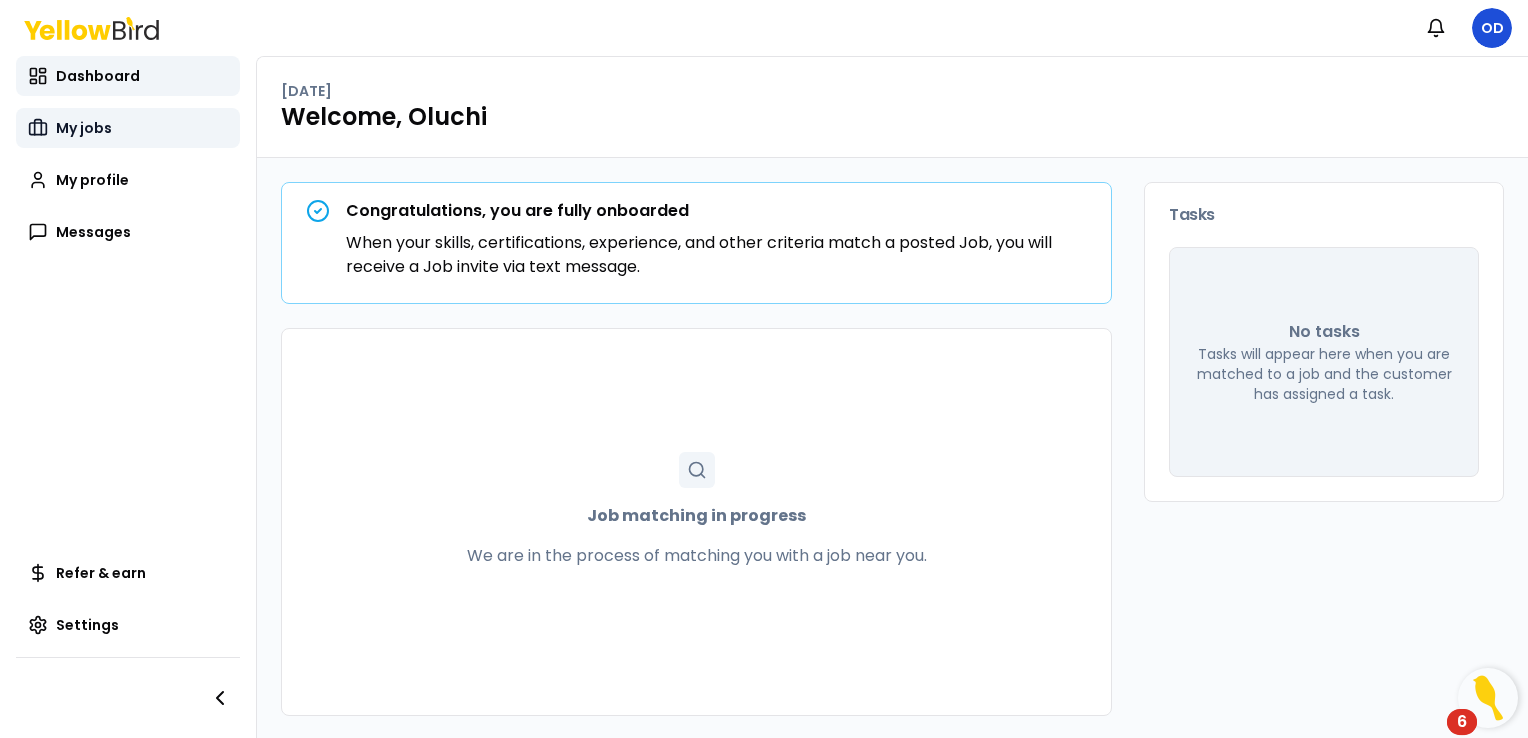 click on "My jobs" at bounding box center (84, 128) 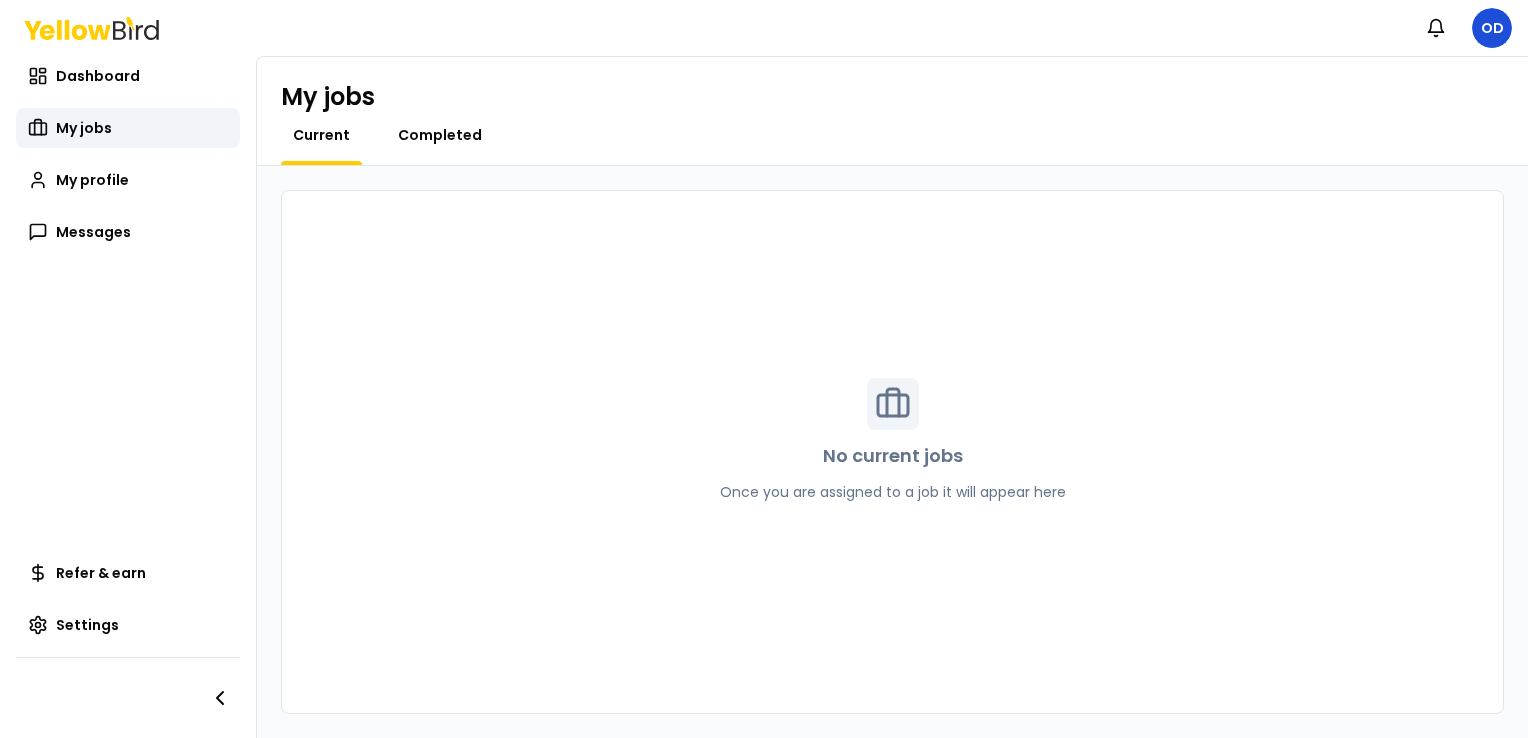 click on "Completed" at bounding box center [440, 135] 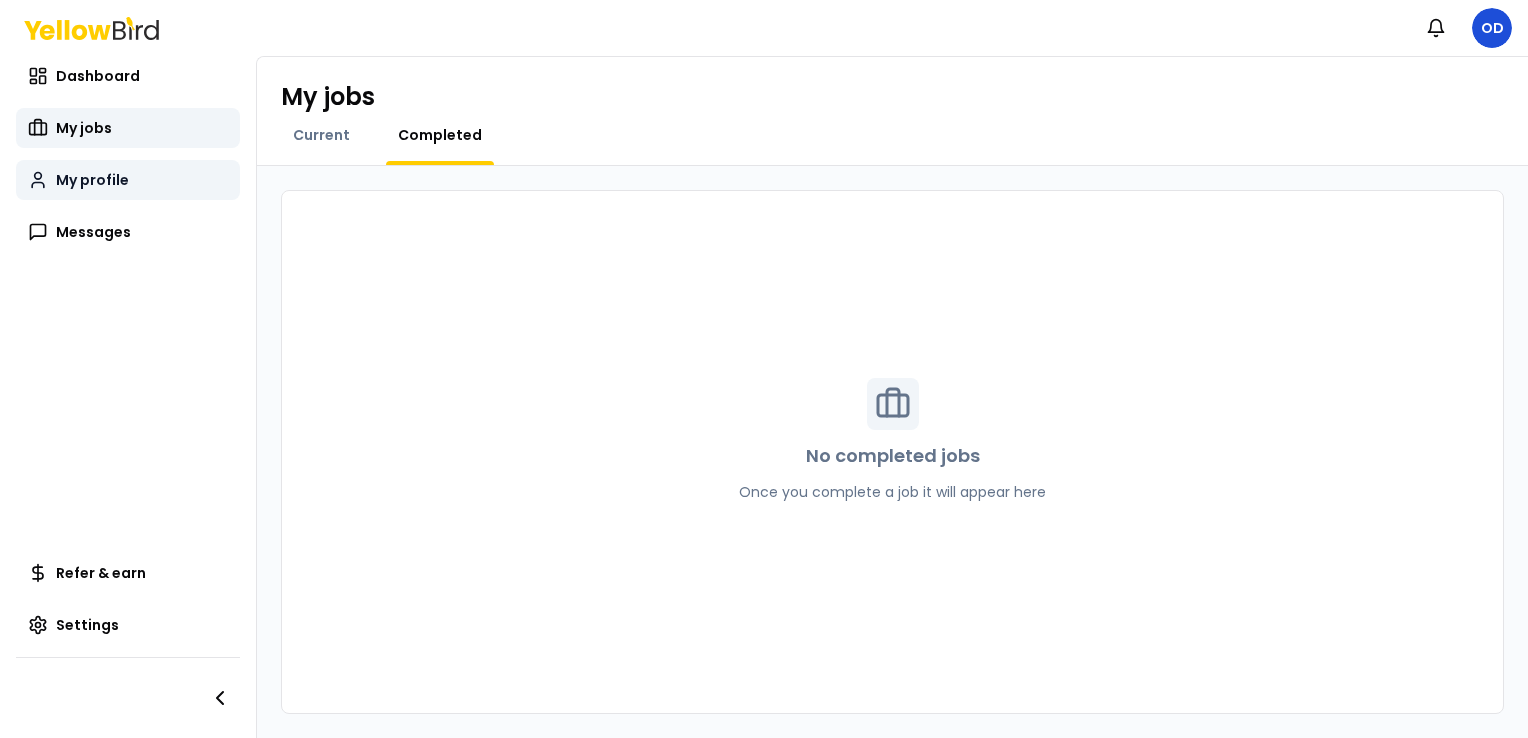 click on "My profile" at bounding box center [92, 180] 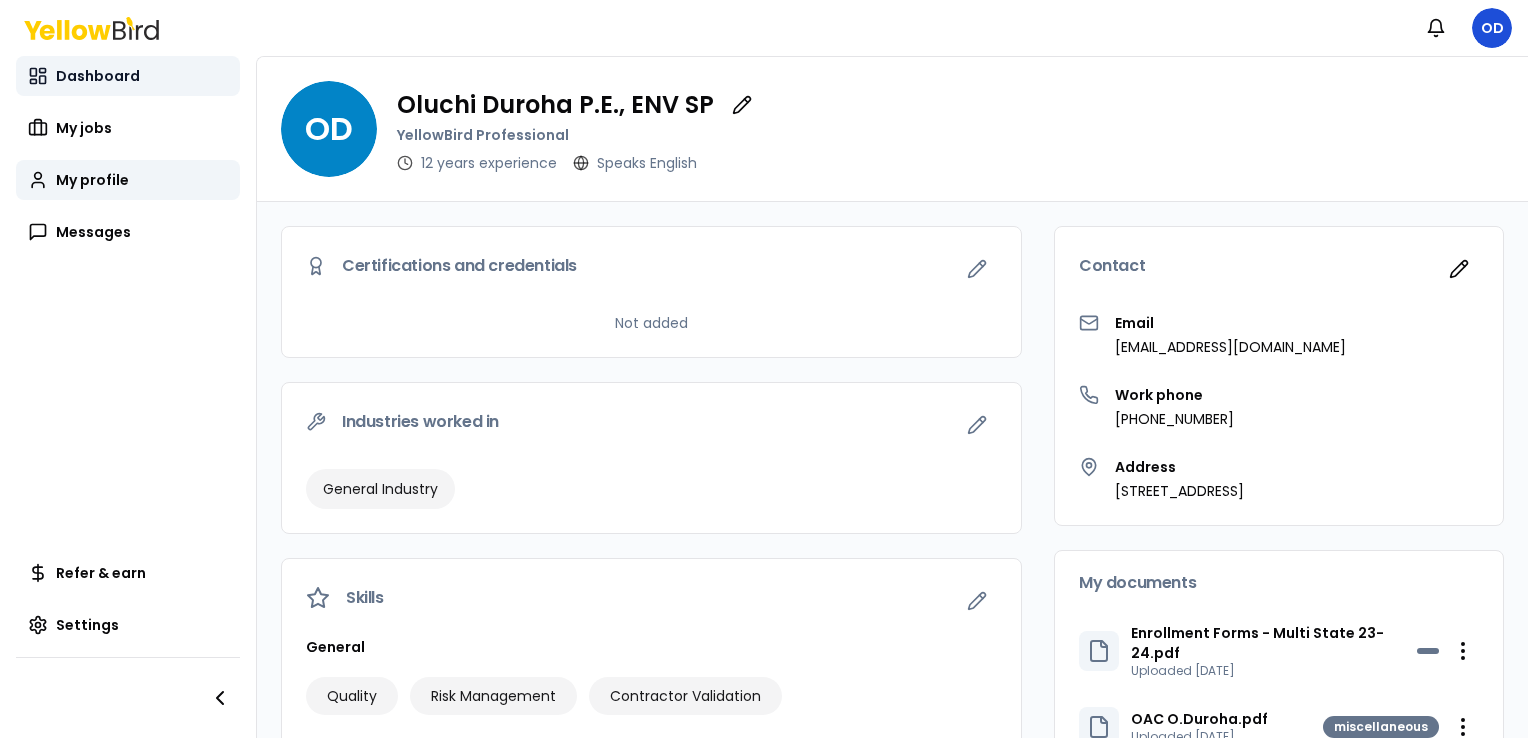 click on "Dashboard" at bounding box center (98, 76) 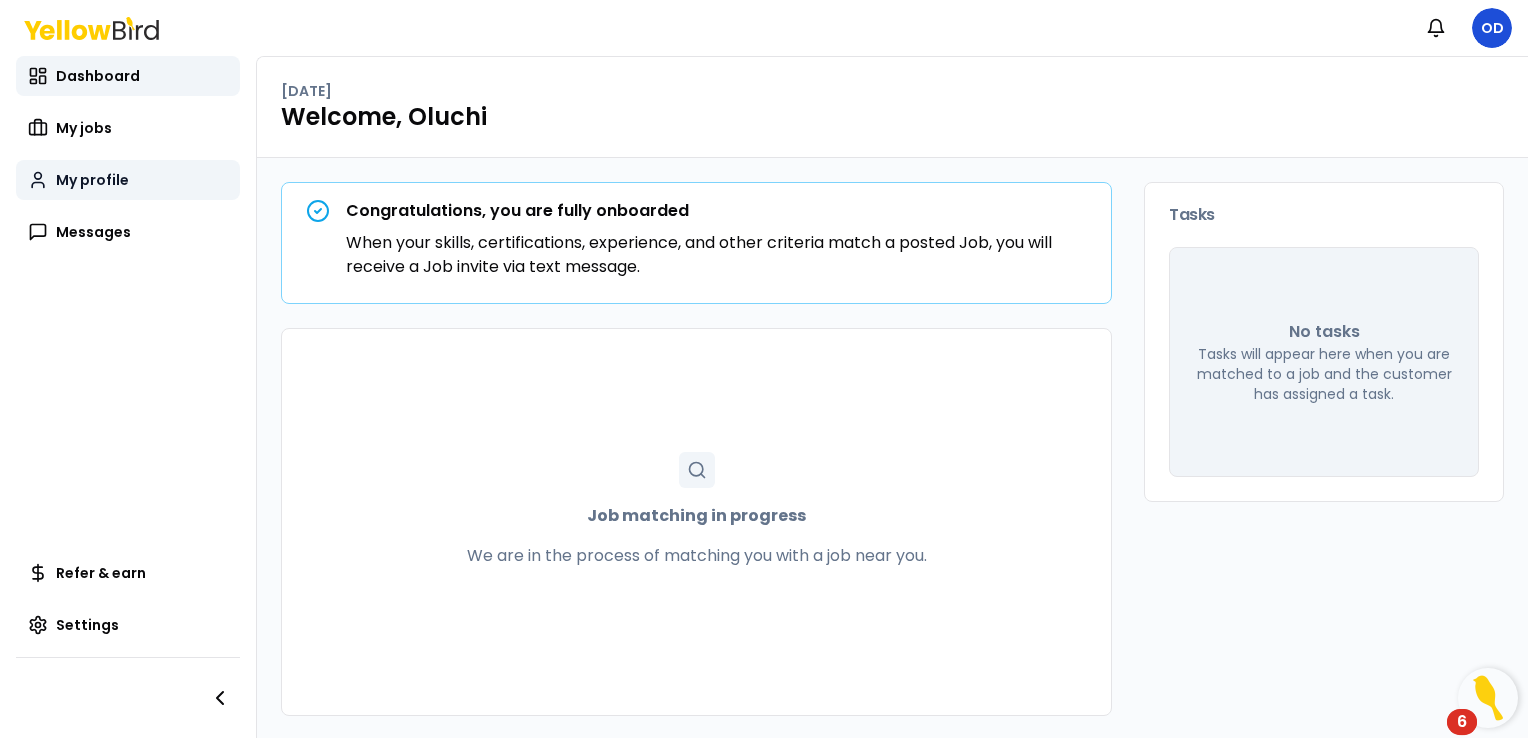 click on "My profile" at bounding box center (92, 180) 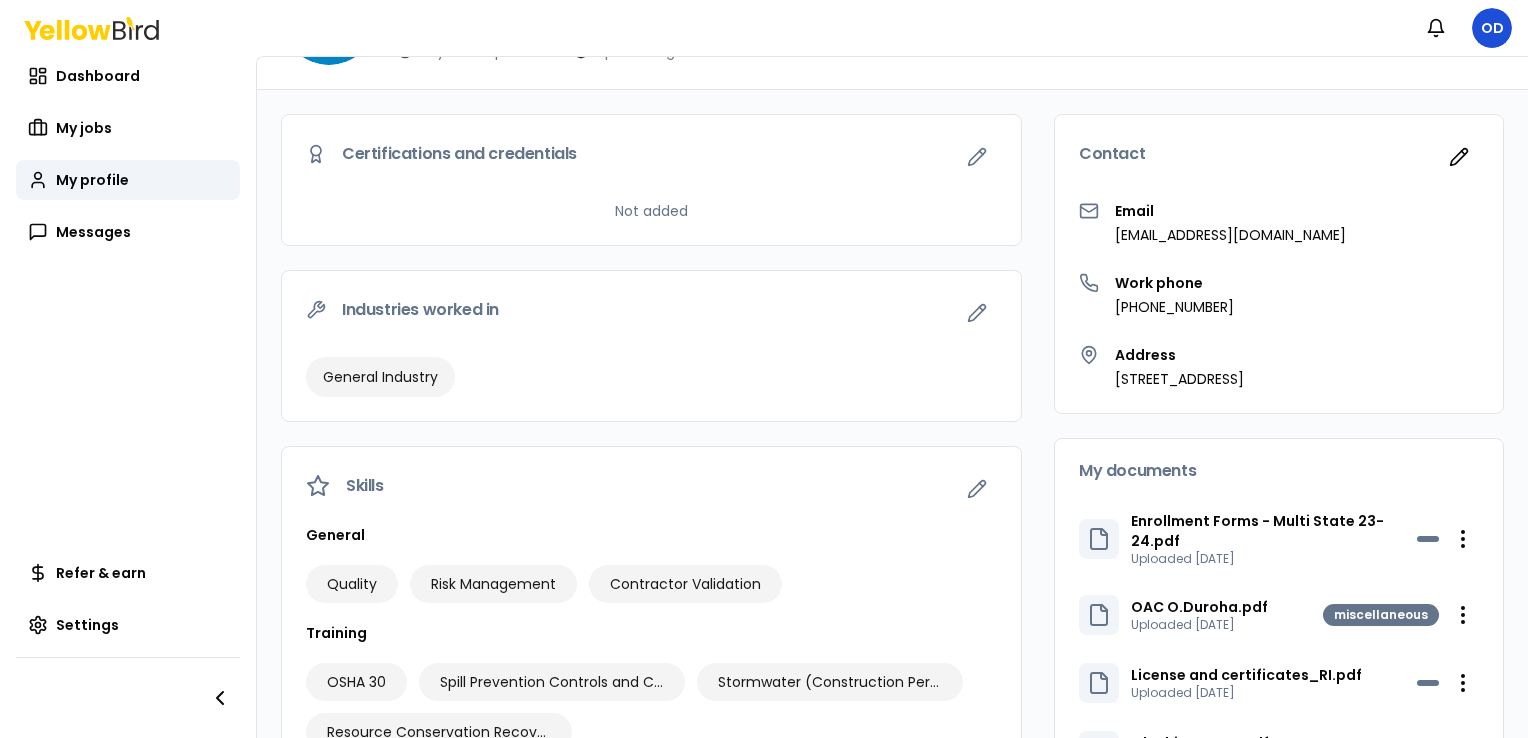 scroll, scrollTop: 200, scrollLeft: 0, axis: vertical 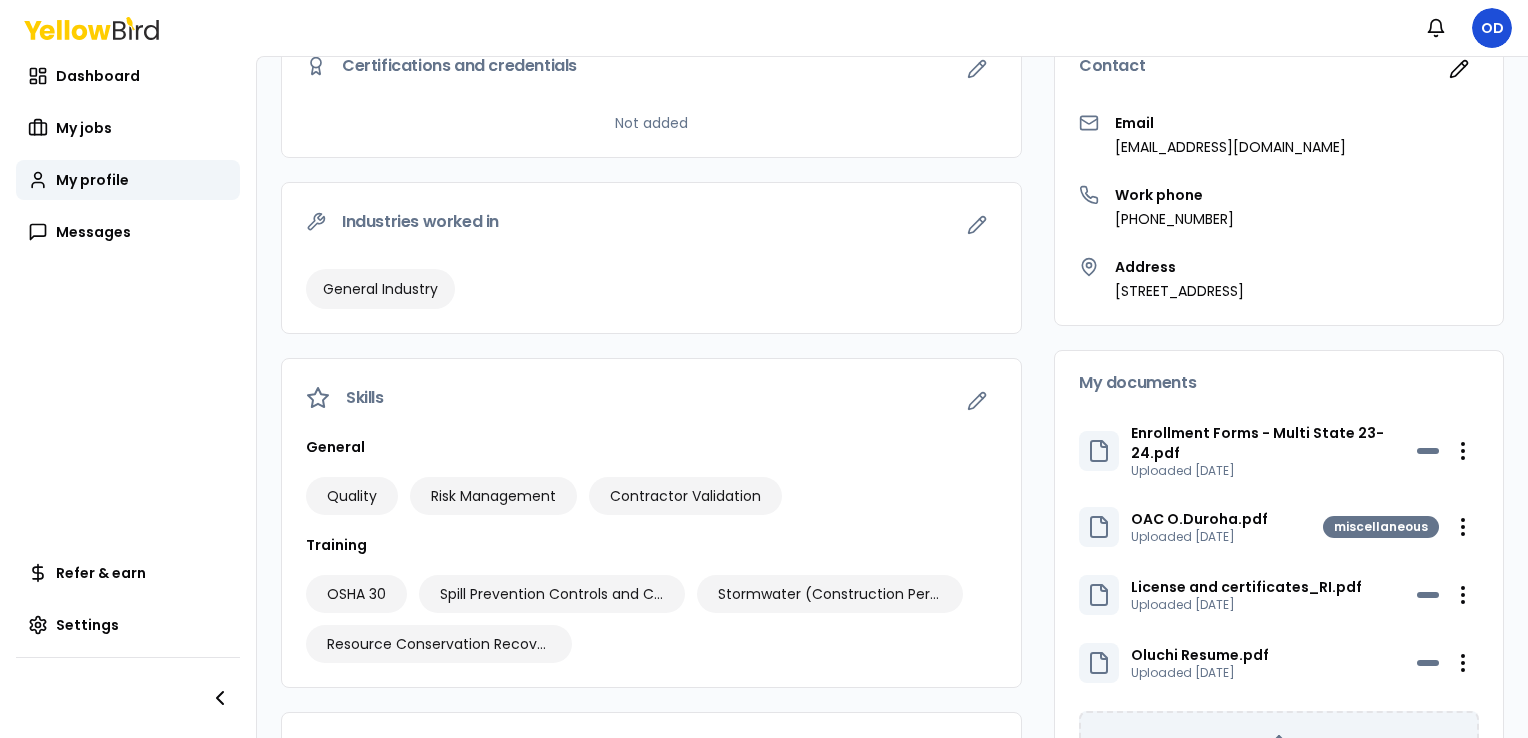 click on "License and certificates_RI.pdf" at bounding box center [1246, 587] 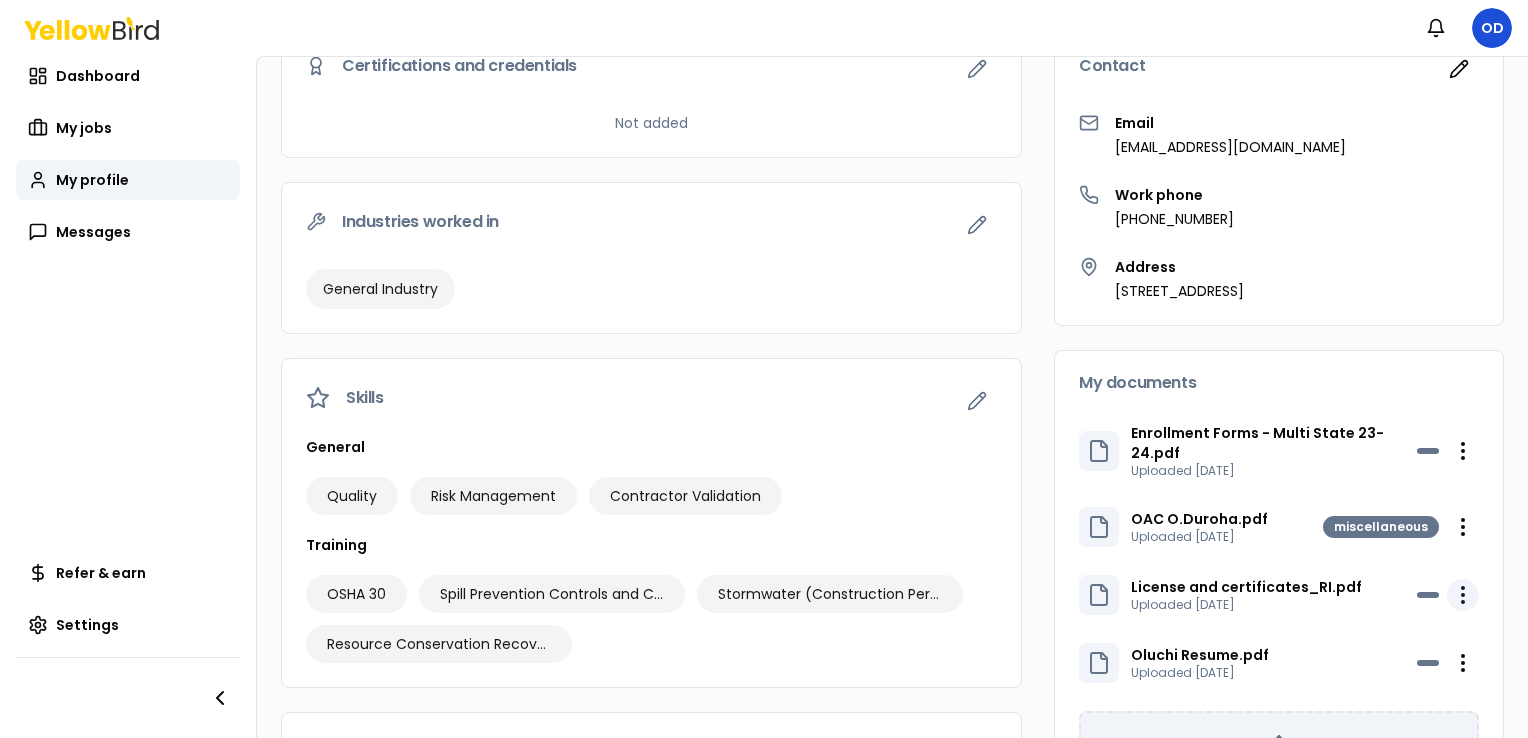 click on "Notifications OD Dashboard My jobs My profile Messages Refer & earn Settings OD [PERSON_NAME] P.E., ENV SP YellowBird Professional 12 years experience Speaks English   Certifications and credentials Not added Industries worked in General Industry Skills General Quality Risk Management Contractor Validation Training OSHA 30 Spill Prevention Controls and Countermeasure Training Stormwater (Construction Permits) Awareness Resource Conservation Recovery Act Education {"degree":"Bachelor of Engineering","field":"Chemical Engineering","school":"[GEOGRAPHIC_DATA][US_STATE]","yearGraduated":"2002"} {"degree":"Master of Engineering","field":"Environmental Engineering","school":"[GEOGRAPHIC_DATA]","yearGraduated":"2006"} Contact Email [EMAIL_ADDRESS][DOMAIN_NAME] Work phone [PHONE_NUMBER] Address [STREET_ADDRESS] My documents Enrollment Forms - Multi State 23-24.pdf Uploaded   [DATE] Open menu OAC O.Duroha.pdf Uploaded   [DATE] miscellaneous Open menu Uploaded   [DATE]" at bounding box center [764, 369] 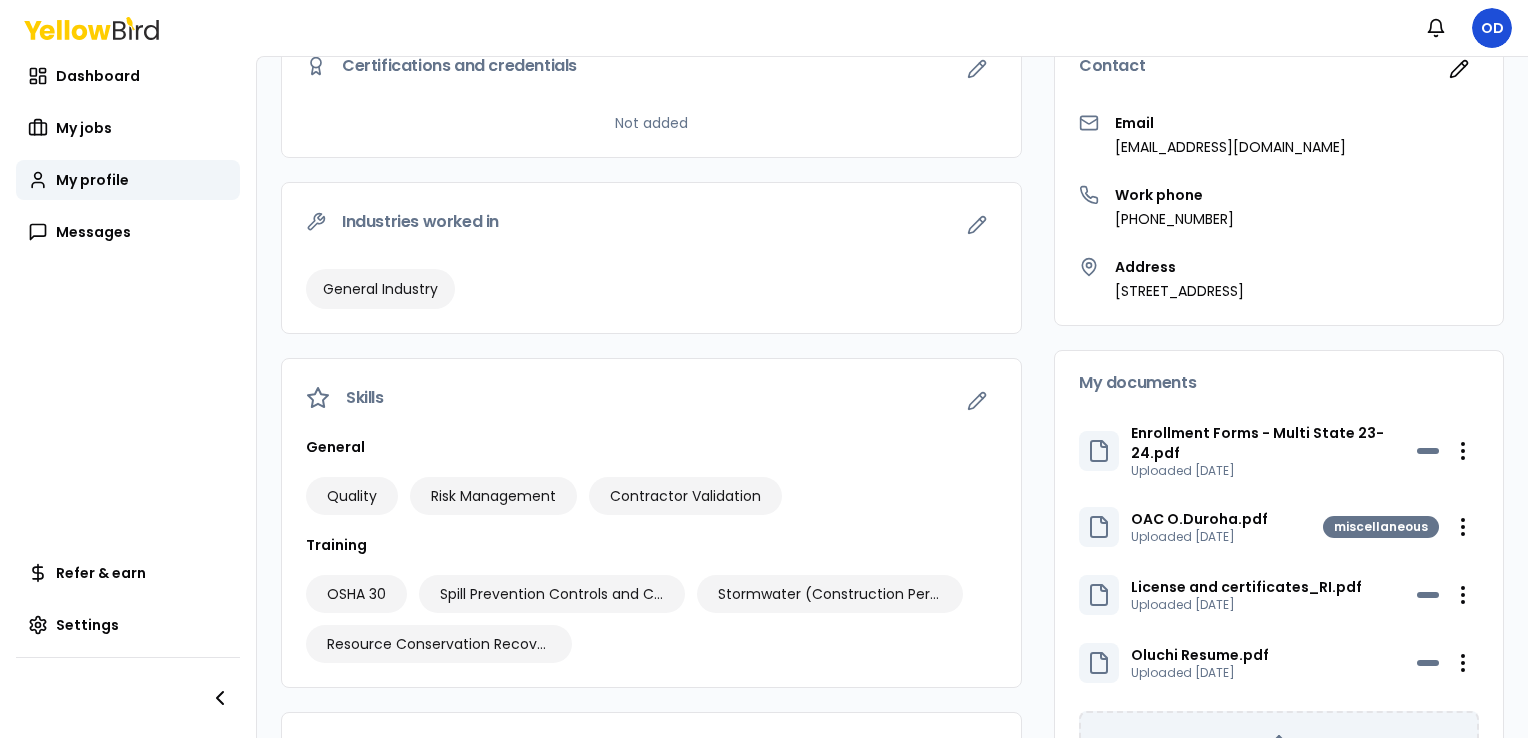 click on "Notifications OD Dashboard My jobs My profile Messages Refer & earn Settings OD [PERSON_NAME] P.E., ENV SP YellowBird Professional 12 years experience Speaks English   Certifications and credentials Not added Industries worked in General Industry Skills General Quality Risk Management Contractor Validation Training OSHA 30 Spill Prevention Controls and Countermeasure Training Stormwater (Construction Permits) Awareness Resource Conservation Recovery Act Education {"degree":"Bachelor of Engineering","field":"Chemical Engineering","school":"[GEOGRAPHIC_DATA][US_STATE]","yearGraduated":"2002"} {"degree":"Master of Engineering","field":"Environmental Engineering","school":"[GEOGRAPHIC_DATA]","yearGraduated":"2006"} Contact Email [EMAIL_ADDRESS][DOMAIN_NAME] Work phone [PHONE_NUMBER] Address [STREET_ADDRESS] My documents Enrollment Forms - Multi State 23-24.pdf Uploaded   [DATE] Open menu OAC O.Duroha.pdf Uploaded   [DATE] miscellaneous Open menu Uploaded   [DATE]" at bounding box center [764, 369] 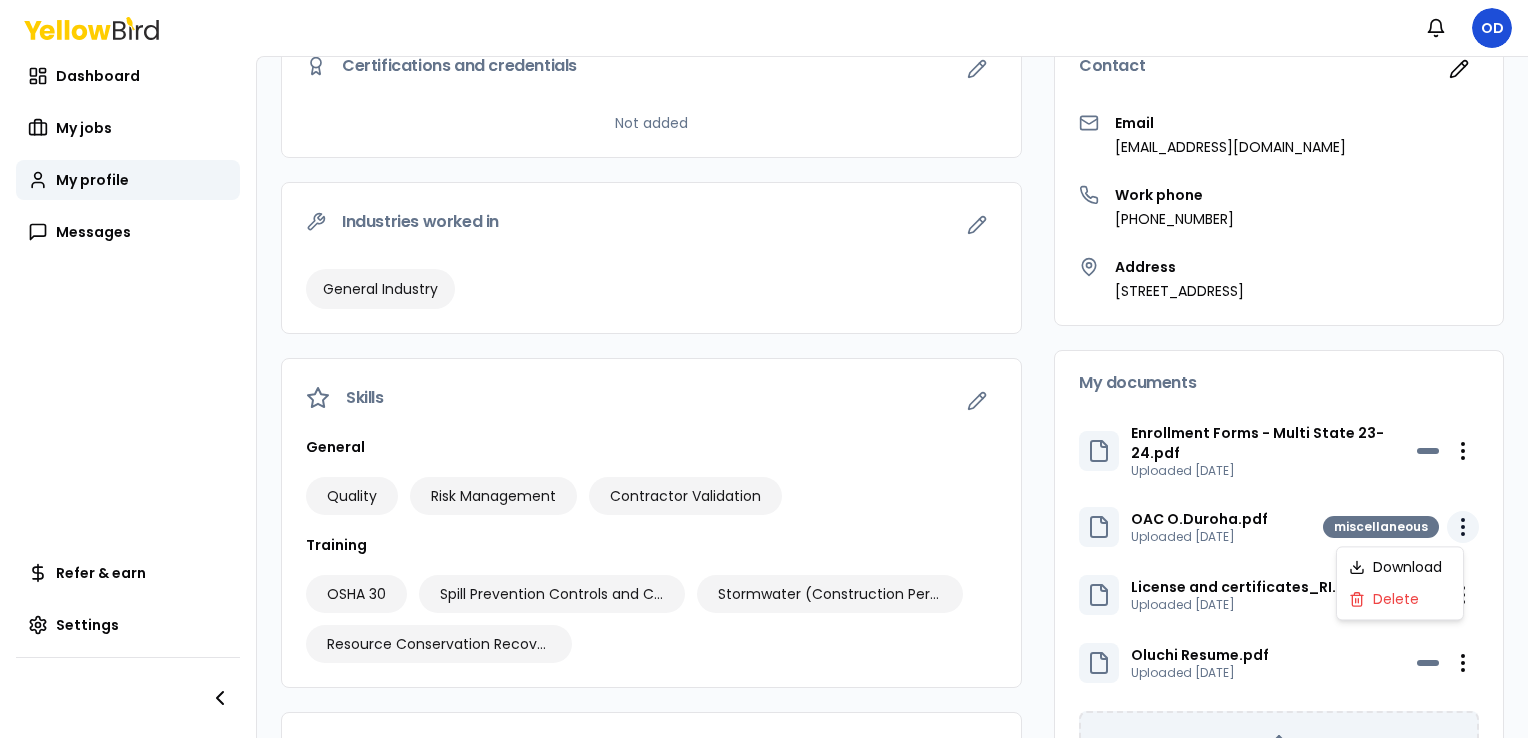 click on "Notifications OD Dashboard My jobs My profile Messages Refer & earn Settings OD [PERSON_NAME] P.E., ENV SP YellowBird Professional 12 years experience Speaks English   Certifications and credentials Not added Industries worked in General Industry Skills General Quality Risk Management Contractor Validation Training OSHA 30 Spill Prevention Controls and Countermeasure Training Stormwater (Construction Permits) Awareness Resource Conservation Recovery Act Education {"degree":"Bachelor of Engineering","field":"Chemical Engineering","school":"[GEOGRAPHIC_DATA][US_STATE]","yearGraduated":"2002"} {"degree":"Master of Engineering","field":"Environmental Engineering","school":"[GEOGRAPHIC_DATA]","yearGraduated":"2006"} Contact Email [EMAIL_ADDRESS][DOMAIN_NAME] Work phone [PHONE_NUMBER] Address [STREET_ADDRESS] My documents Enrollment Forms - Multi State 23-24.pdf Uploaded   [DATE] Open menu OAC O.Duroha.pdf Uploaded   [DATE] miscellaneous Open menu Uploaded   [DATE]" at bounding box center [764, 369] 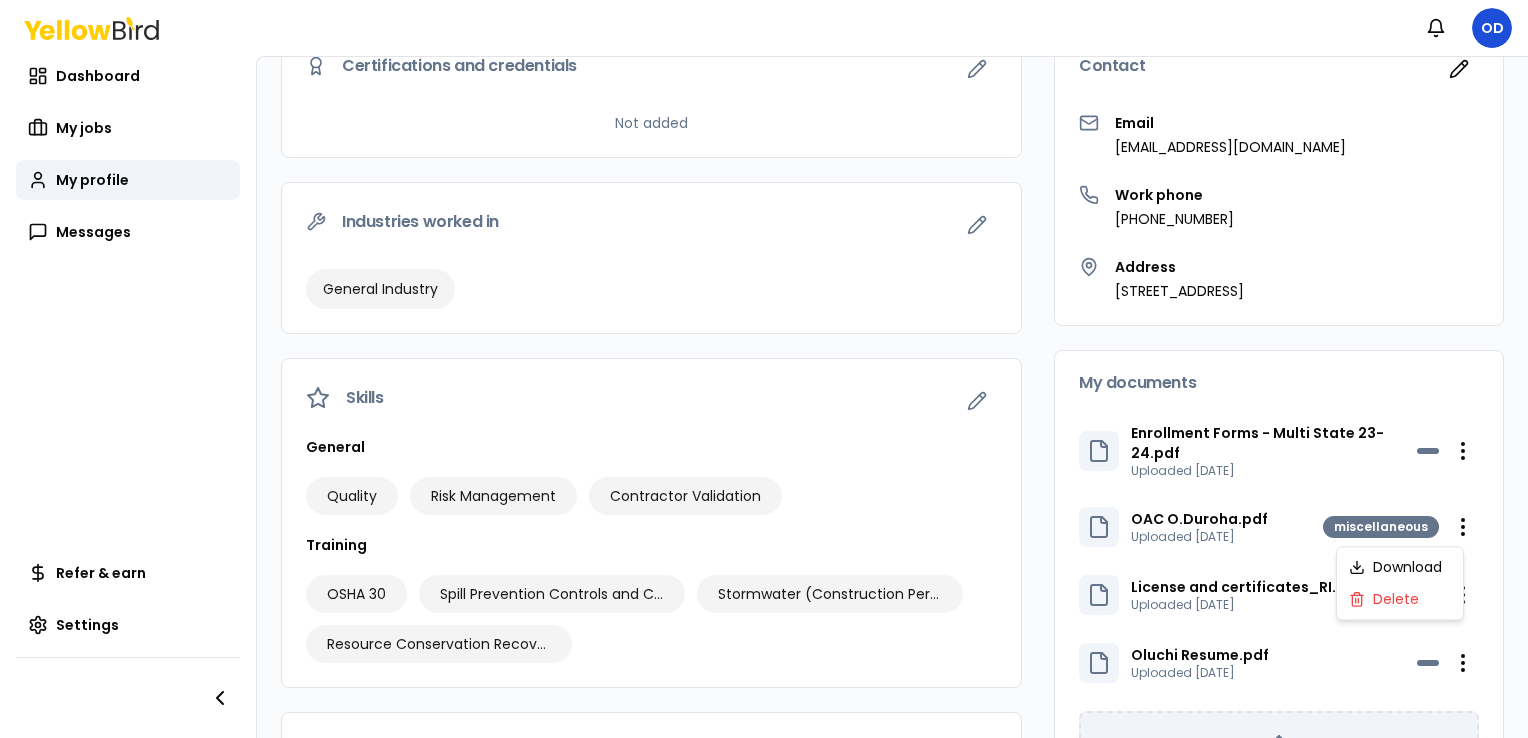 click on "Notifications OD Dashboard My jobs My profile Messages Refer & earn Settings OD [PERSON_NAME] P.E., ENV SP YellowBird Professional 12 years experience Speaks English   Certifications and credentials Not added Industries worked in General Industry Skills General Quality Risk Management Contractor Validation Training OSHA 30 Spill Prevention Controls and Countermeasure Training Stormwater (Construction Permits) Awareness Resource Conservation Recovery Act Education {"degree":"Bachelor of Engineering","field":"Chemical Engineering","school":"[GEOGRAPHIC_DATA][US_STATE]","yearGraduated":"2002"} {"degree":"Master of Engineering","field":"Environmental Engineering","school":"[GEOGRAPHIC_DATA]","yearGraduated":"2006"} Contact Email [EMAIL_ADDRESS][DOMAIN_NAME] Work phone [PHONE_NUMBER] Address [STREET_ADDRESS] My documents Enrollment Forms - Multi State 23-24.pdf Uploaded   [DATE] Open menu OAC O.Duroha.pdf Uploaded   [DATE] miscellaneous Open menu Uploaded   [DATE]" at bounding box center [764, 369] 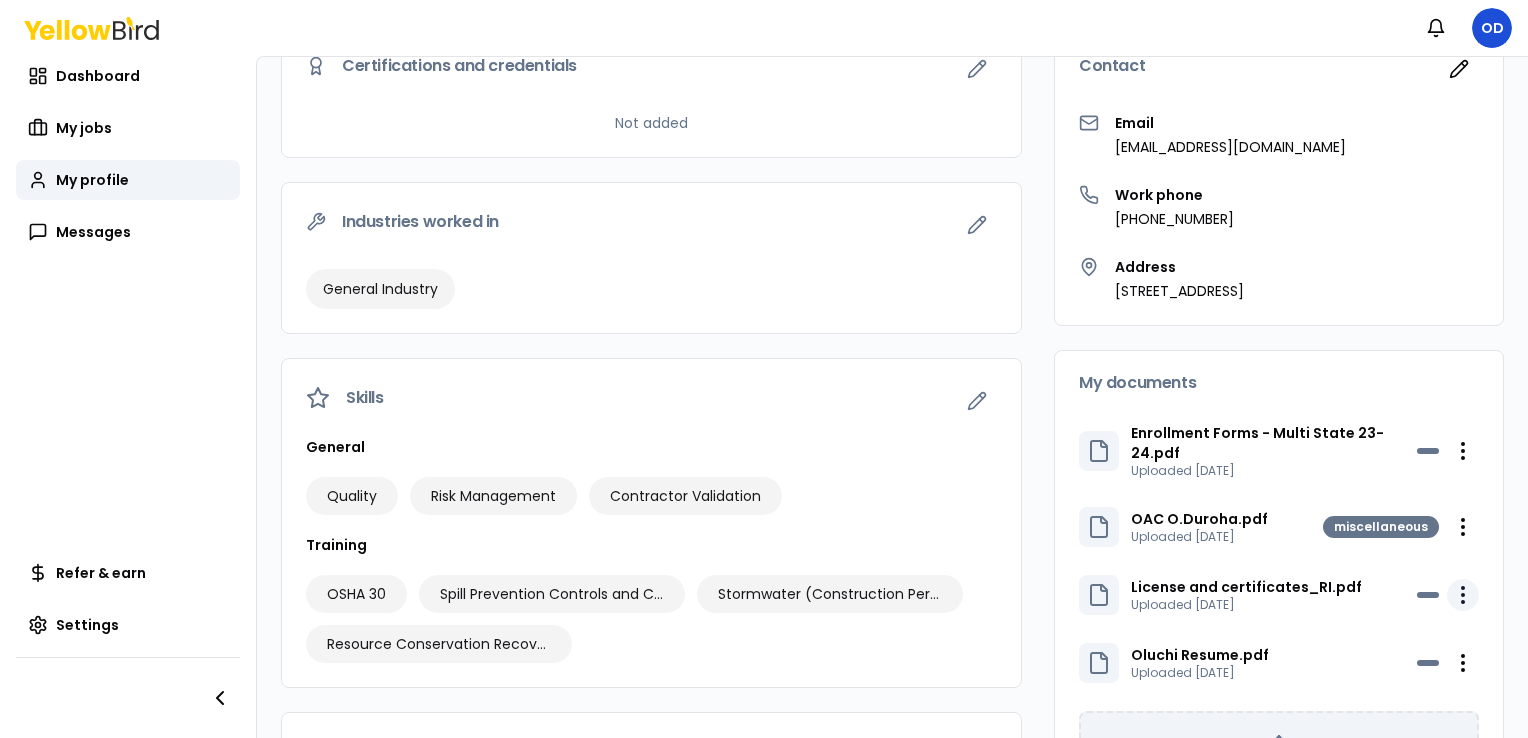 click on "Notifications OD Dashboard My jobs My profile Messages Refer & earn Settings OD [PERSON_NAME] P.E., ENV SP YellowBird Professional 12 years experience Speaks English   Certifications and credentials Not added Industries worked in General Industry Skills General Quality Risk Management Contractor Validation Training OSHA 30 Spill Prevention Controls and Countermeasure Training Stormwater (Construction Permits) Awareness Resource Conservation Recovery Act Education {"degree":"Bachelor of Engineering","field":"Chemical Engineering","school":"[GEOGRAPHIC_DATA][US_STATE]","yearGraduated":"2002"} {"degree":"Master of Engineering","field":"Environmental Engineering","school":"[GEOGRAPHIC_DATA]","yearGraduated":"2006"} Contact Email [EMAIL_ADDRESS][DOMAIN_NAME] Work phone [PHONE_NUMBER] Address [STREET_ADDRESS] My documents Enrollment Forms - Multi State 23-24.pdf Uploaded   [DATE] Open menu OAC O.Duroha.pdf Uploaded   [DATE] miscellaneous Open menu Uploaded   [DATE]" at bounding box center [764, 369] 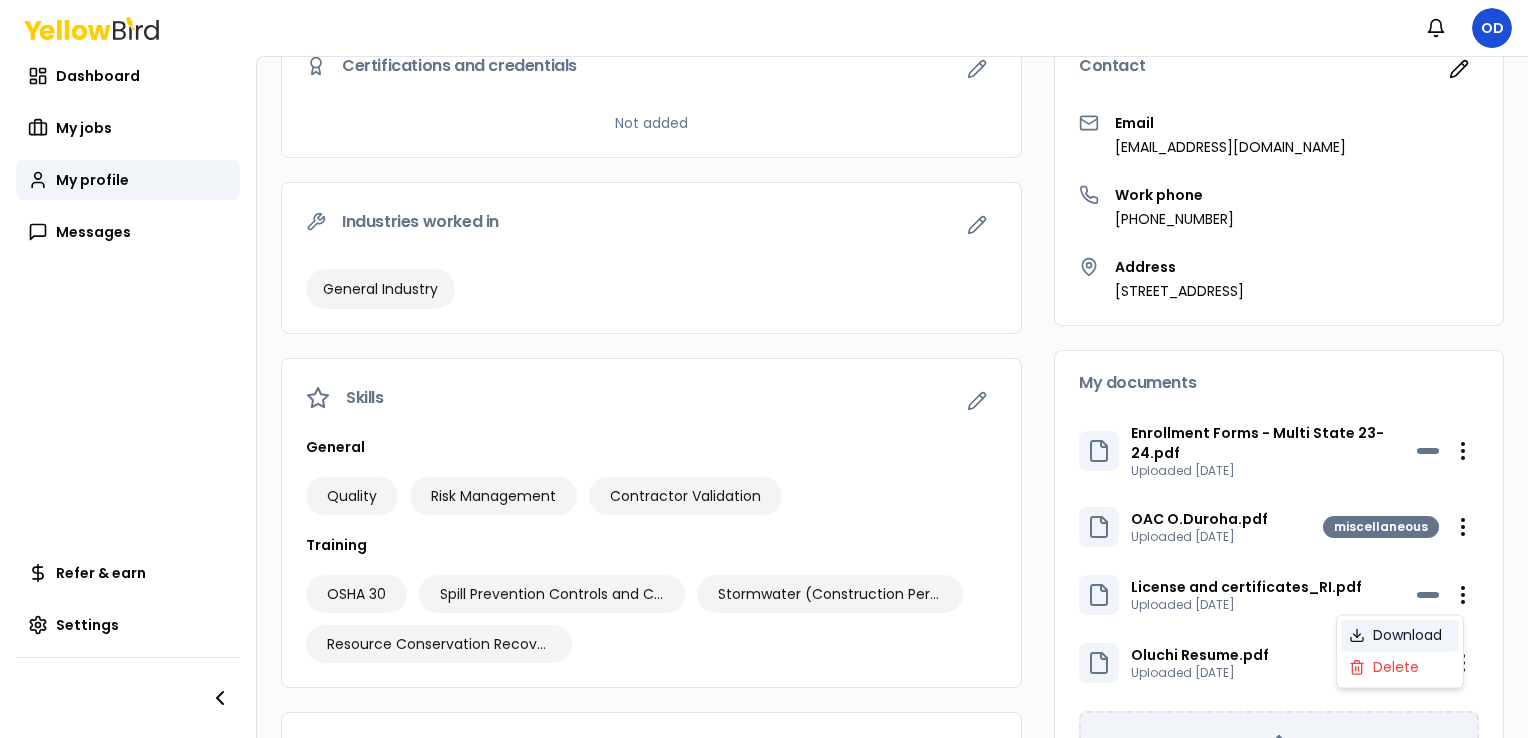 click on "Download" at bounding box center (1400, 635) 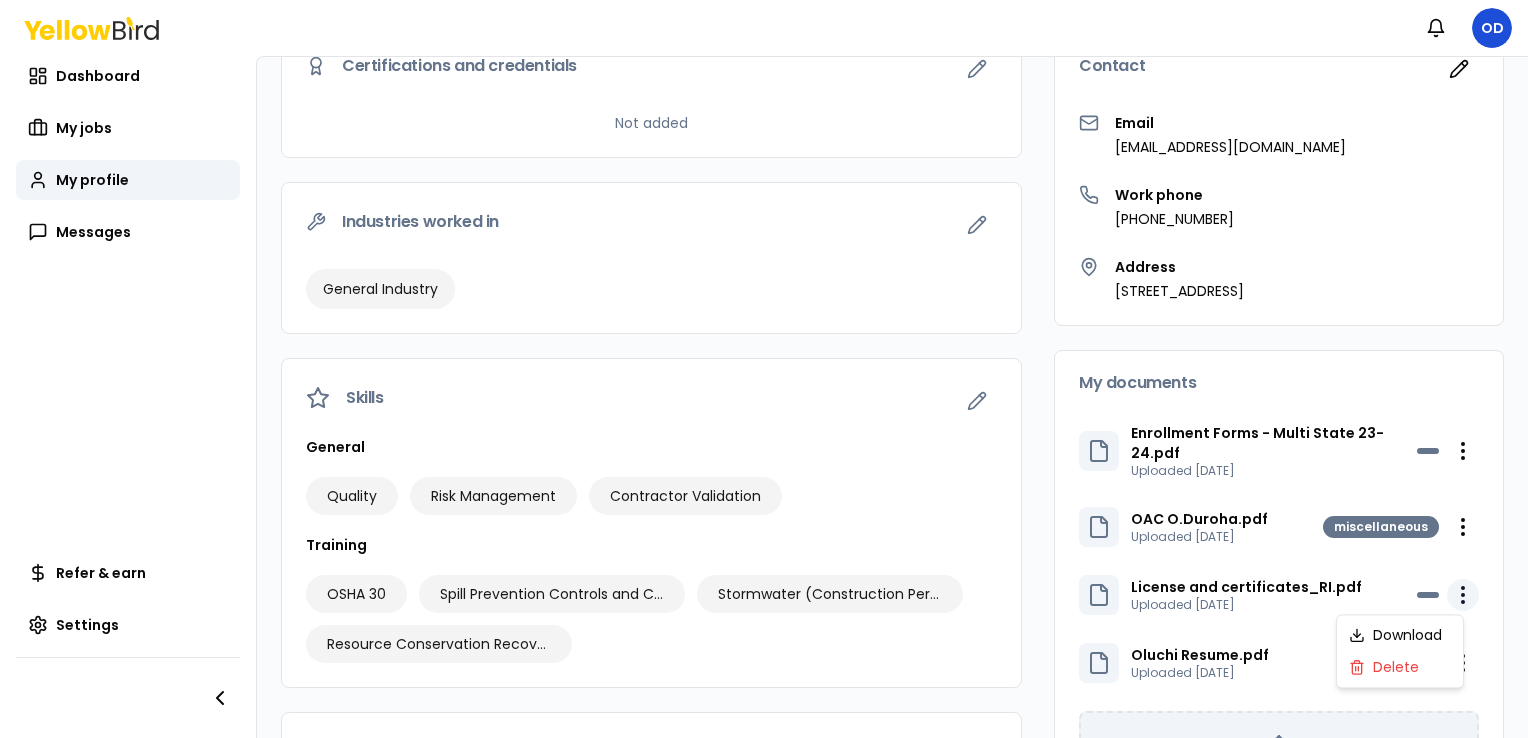 click on "Notifications OD Dashboard My jobs My profile Messages Refer & earn Settings OD [PERSON_NAME] P.E., ENV SP YellowBird Professional 12 years experience Speaks English   Certifications and credentials Not added Industries worked in General Industry Skills General Quality Risk Management Contractor Validation Training OSHA 30 Spill Prevention Controls and Countermeasure Training Stormwater (Construction Permits) Awareness Resource Conservation Recovery Act Education {"degree":"Bachelor of Engineering","field":"Chemical Engineering","school":"[GEOGRAPHIC_DATA][US_STATE]","yearGraduated":"2002"} {"degree":"Master of Engineering","field":"Environmental Engineering","school":"[GEOGRAPHIC_DATA]","yearGraduated":"2006"} Contact Email [EMAIL_ADDRESS][DOMAIN_NAME] Work phone [PHONE_NUMBER] Address [STREET_ADDRESS] My documents Enrollment Forms - Multi State 23-24.pdf Uploaded   [DATE] Open menu OAC O.Duroha.pdf Uploaded   [DATE] miscellaneous Open menu Uploaded   [DATE]" at bounding box center (764, 369) 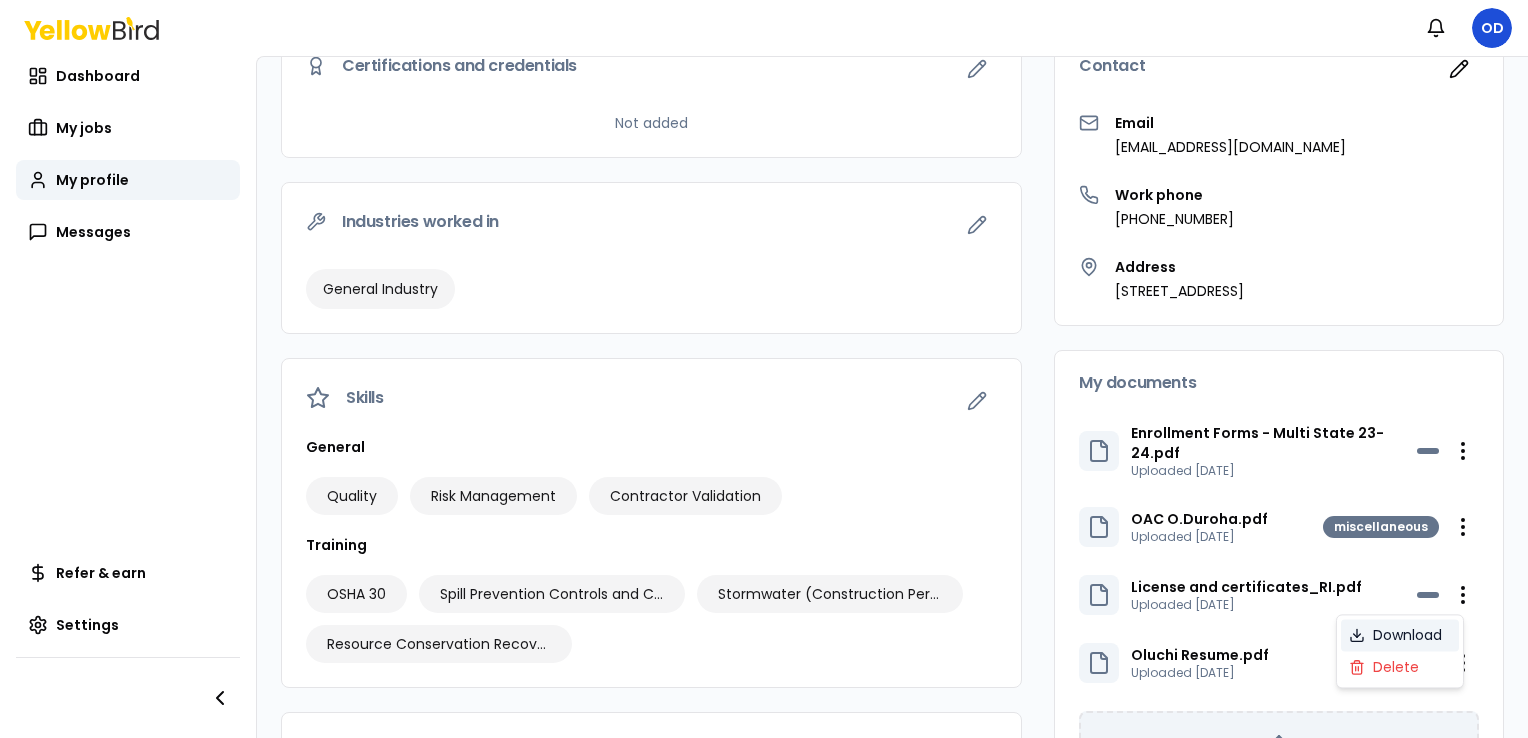 click on "Download" at bounding box center [1400, 635] 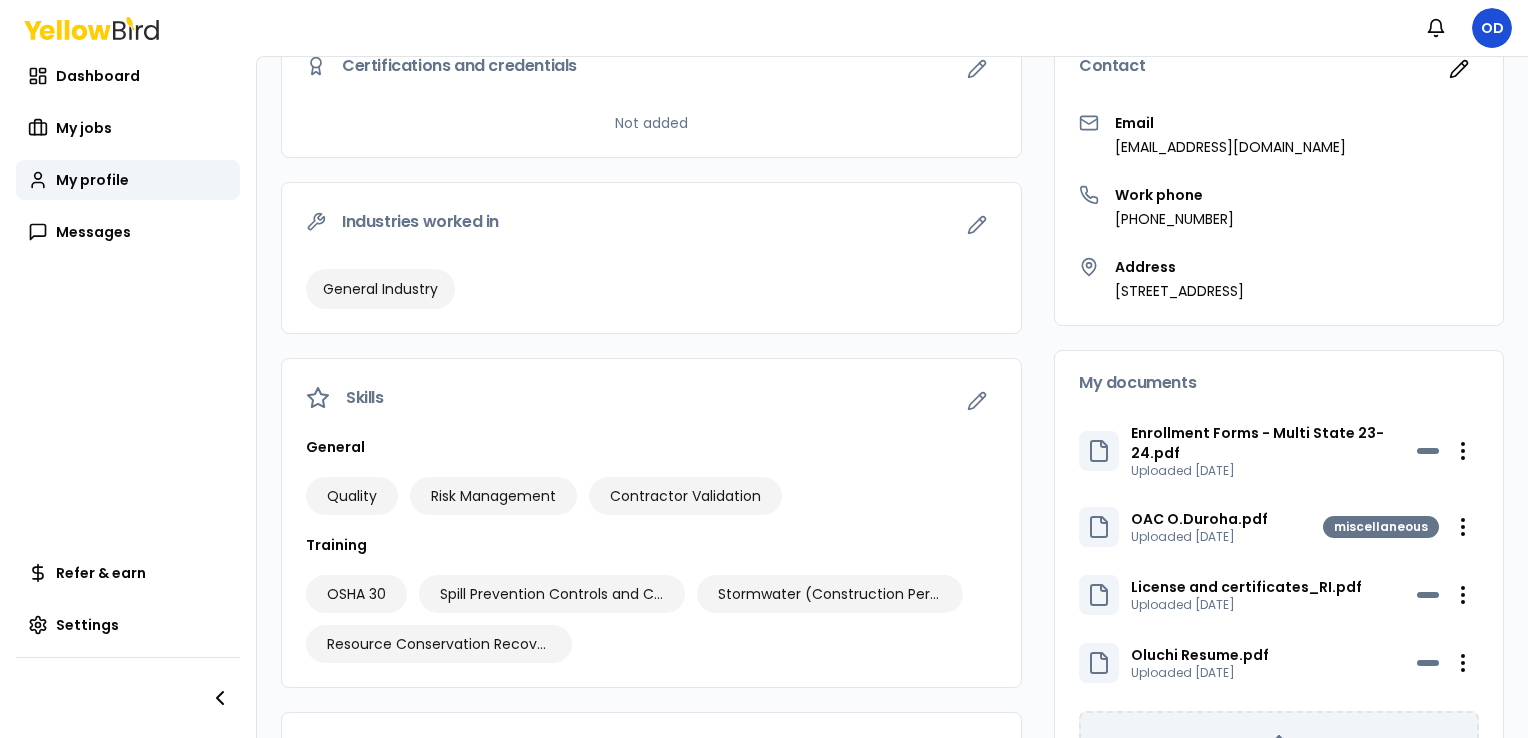 click 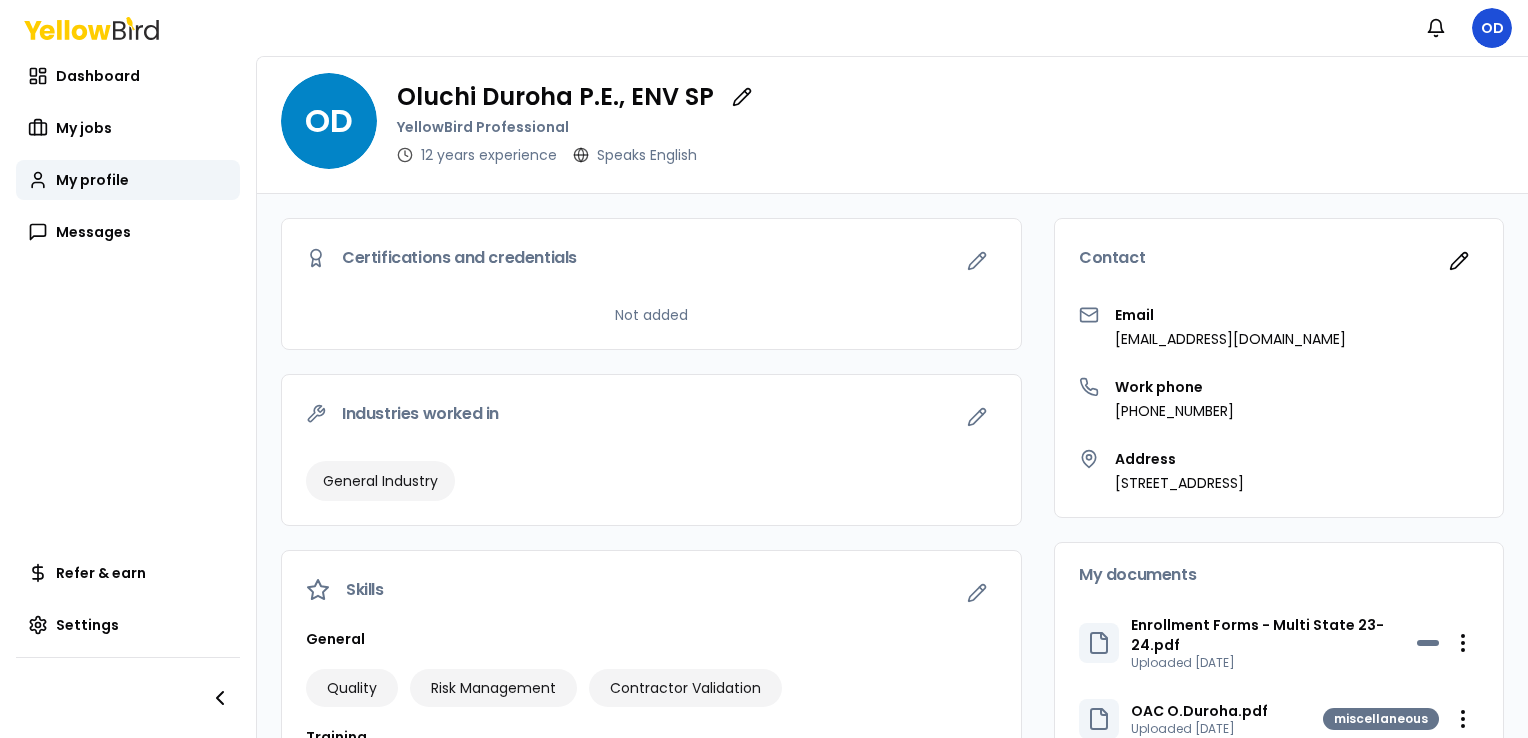 scroll, scrollTop: 0, scrollLeft: 0, axis: both 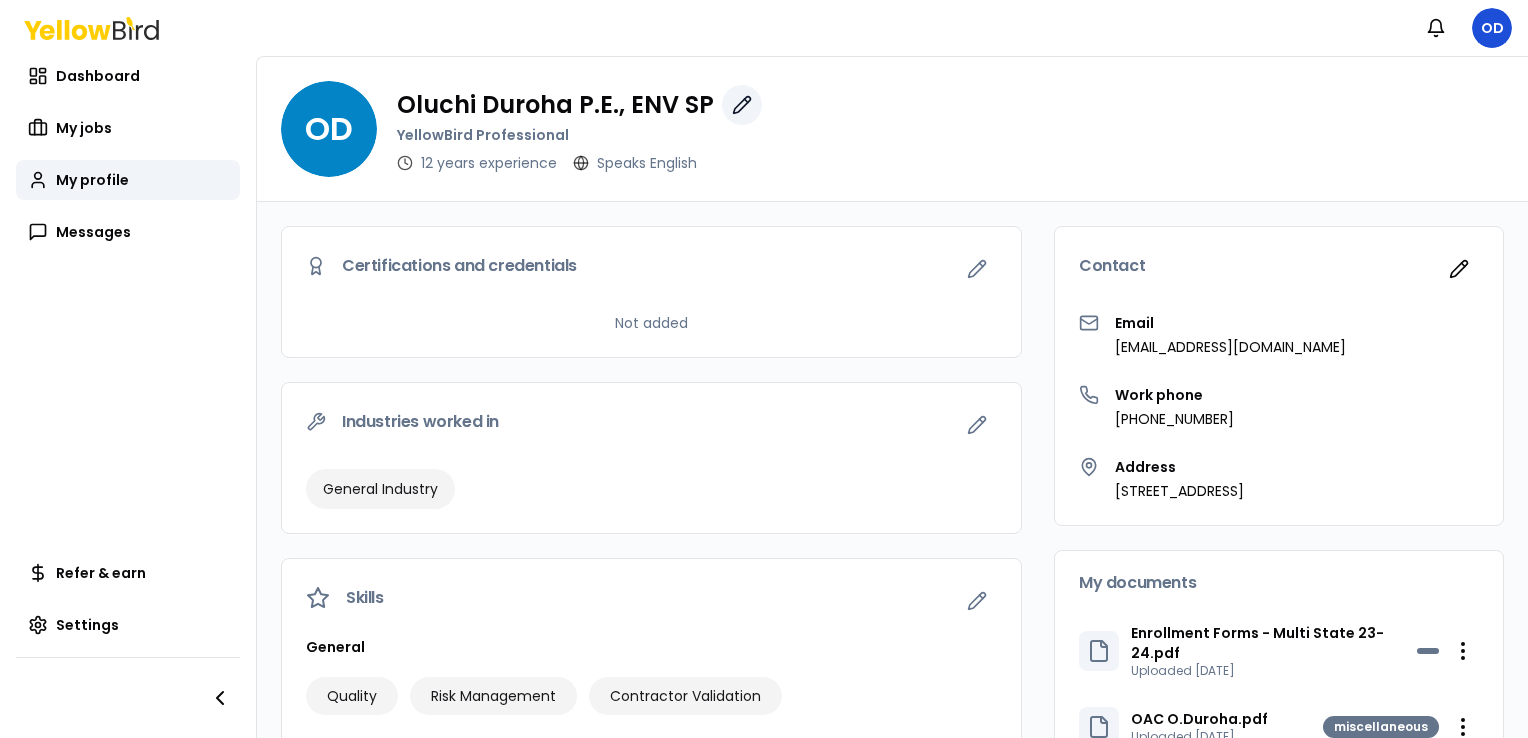 click 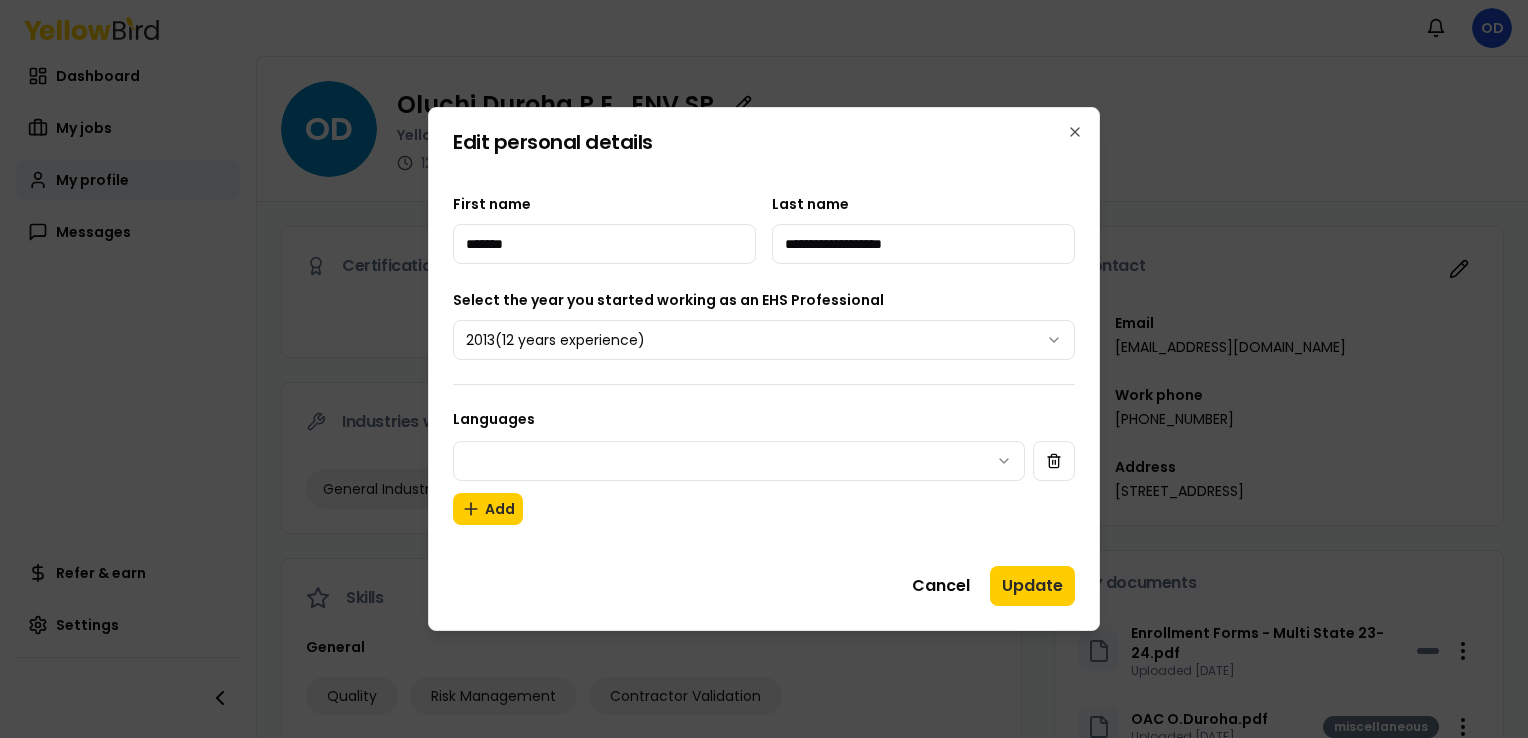 click on "Notifications OD Dashboard My jobs My profile Messages Refer & earn Settings OD [PERSON_NAME] P.E., ENV SP YellowBird Professional 12 years experience Speaks English   Certifications and credentials Not added Industries worked in General Industry Skills General Quality Risk Management Contractor Validation Training OSHA 30 Spill Prevention Controls and Countermeasure Training Stormwater (Construction Permits) Awareness Resource Conservation Recovery Act Education {"degree":"Bachelor of Engineering","field":"Chemical Engineering","school":"[GEOGRAPHIC_DATA][US_STATE]","yearGraduated":"2002"} {"degree":"Master of Engineering","field":"Environmental Engineering","school":"[GEOGRAPHIC_DATA]","yearGraduated":"2006"} Contact Email [EMAIL_ADDRESS][DOMAIN_NAME] Work phone [PHONE_NUMBER] Address [STREET_ADDRESS] My documents Enrollment Forms - Multi State 23-24.pdf Uploaded   [DATE] Open menu OAC O.Duroha.pdf Uploaded   [DATE] miscellaneous Open menu Uploaded   [DATE]   )" at bounding box center [764, 369] 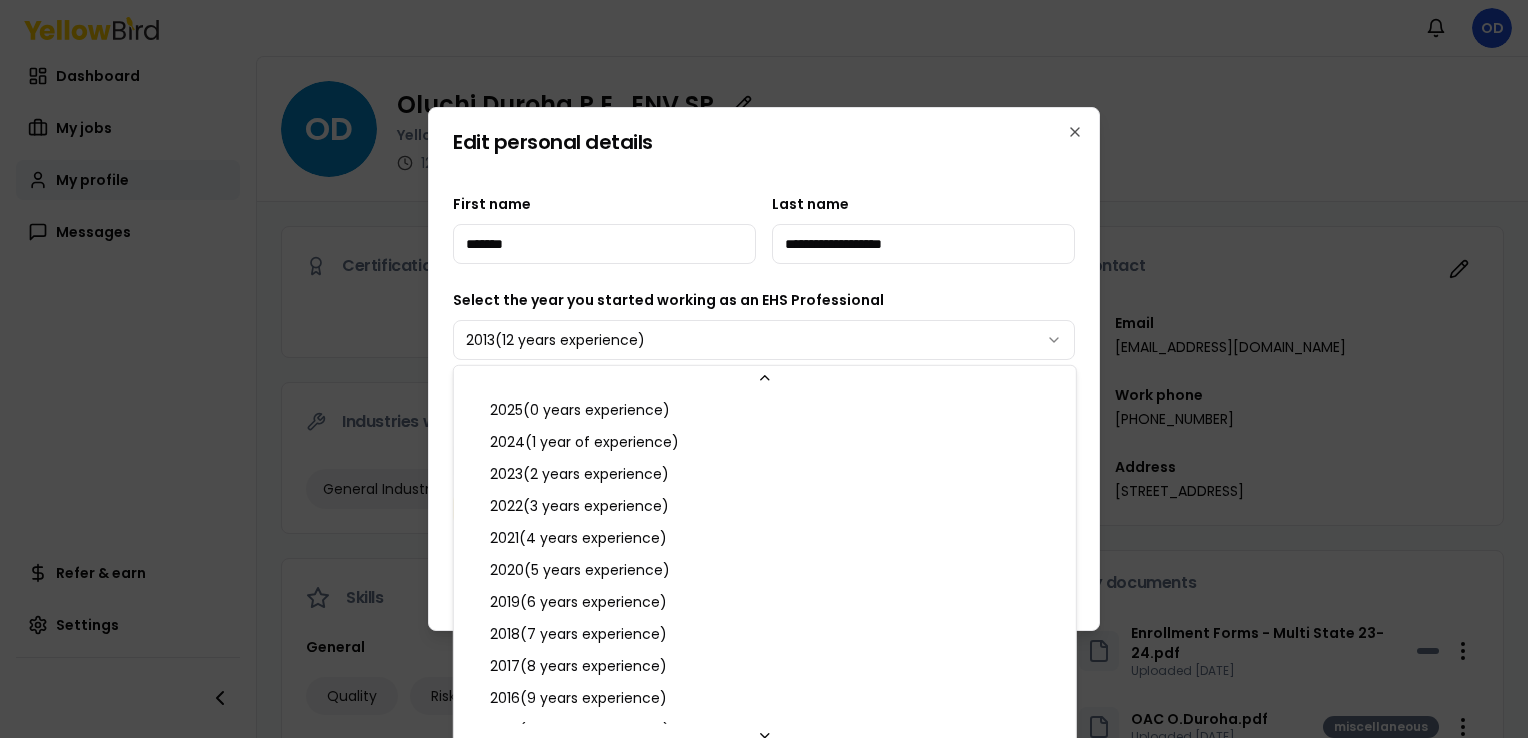 scroll, scrollTop: 85, scrollLeft: 0, axis: vertical 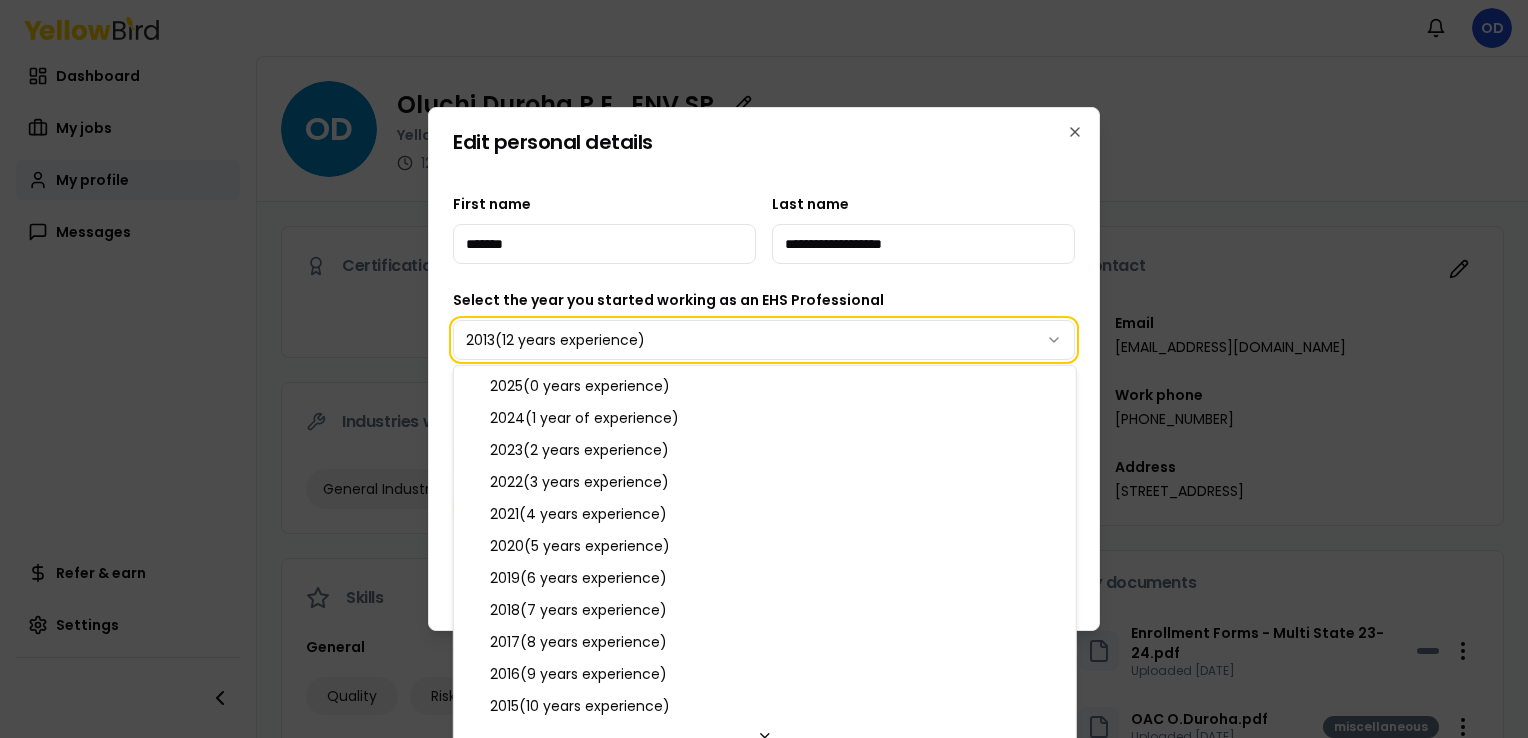 click on "Notifications OD Dashboard My jobs My profile Messages Refer & earn Settings OD [PERSON_NAME] P.E., ENV SP YellowBird Professional 12 years experience Speaks English   Certifications and credentials Not added Industries worked in General Industry Skills General Quality Risk Management Contractor Validation Training OSHA 30 Spill Prevention Controls and Countermeasure Training Stormwater (Construction Permits) Awareness Resource Conservation Recovery Act Education {"degree":"Bachelor of Engineering","field":"Chemical Engineering","school":"[GEOGRAPHIC_DATA][US_STATE]","yearGraduated":"2002"} {"degree":"Master of Engineering","field":"Environmental Engineering","school":"[GEOGRAPHIC_DATA]","yearGraduated":"2006"} Contact Email [EMAIL_ADDRESS][DOMAIN_NAME] Work phone [PHONE_NUMBER] Address [STREET_ADDRESS] My documents Enrollment Forms - Multi State 23-24.pdf Uploaded   [DATE] Open menu OAC O.Duroha.pdf Uploaded   [DATE] miscellaneous Open menu Uploaded   [DATE]   )" at bounding box center [764, 369] 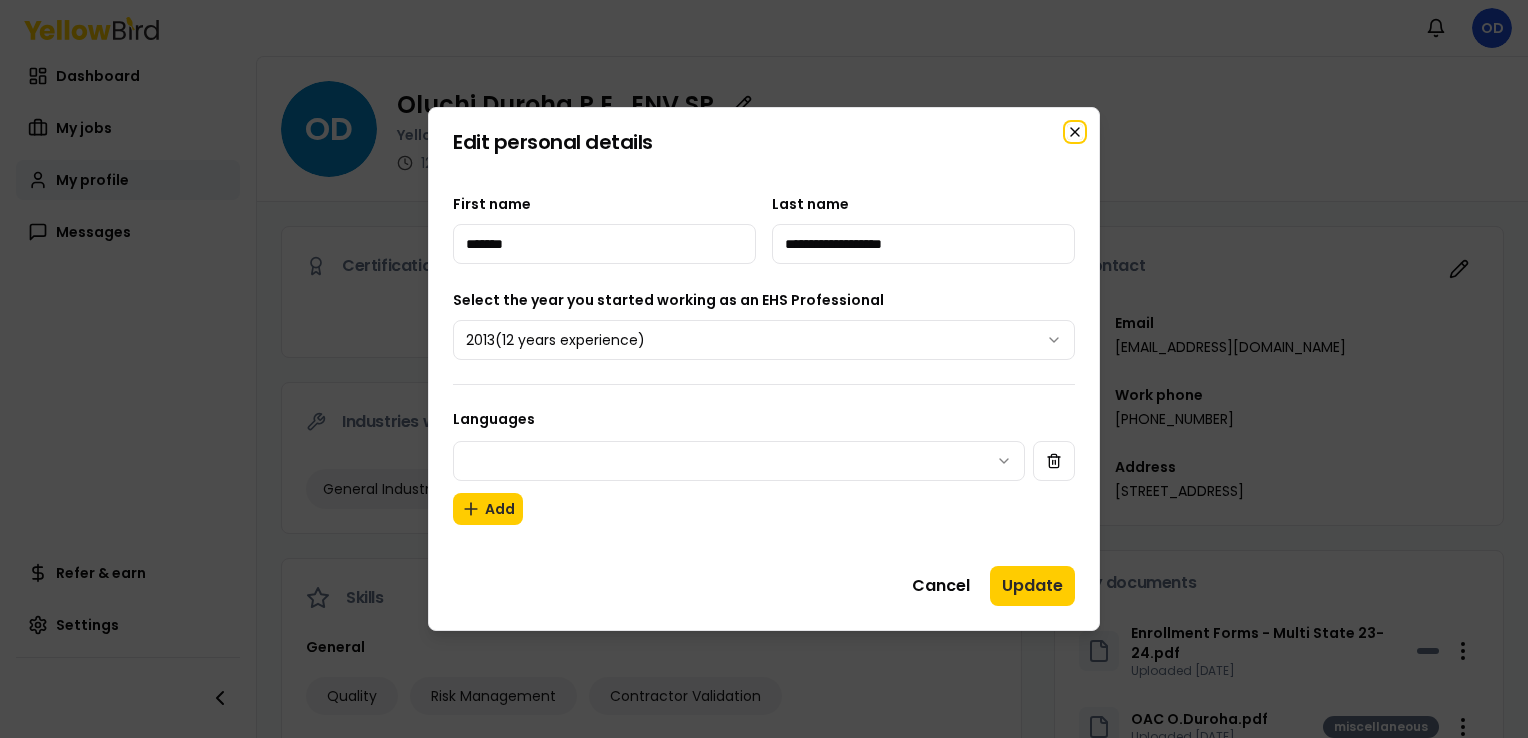 click 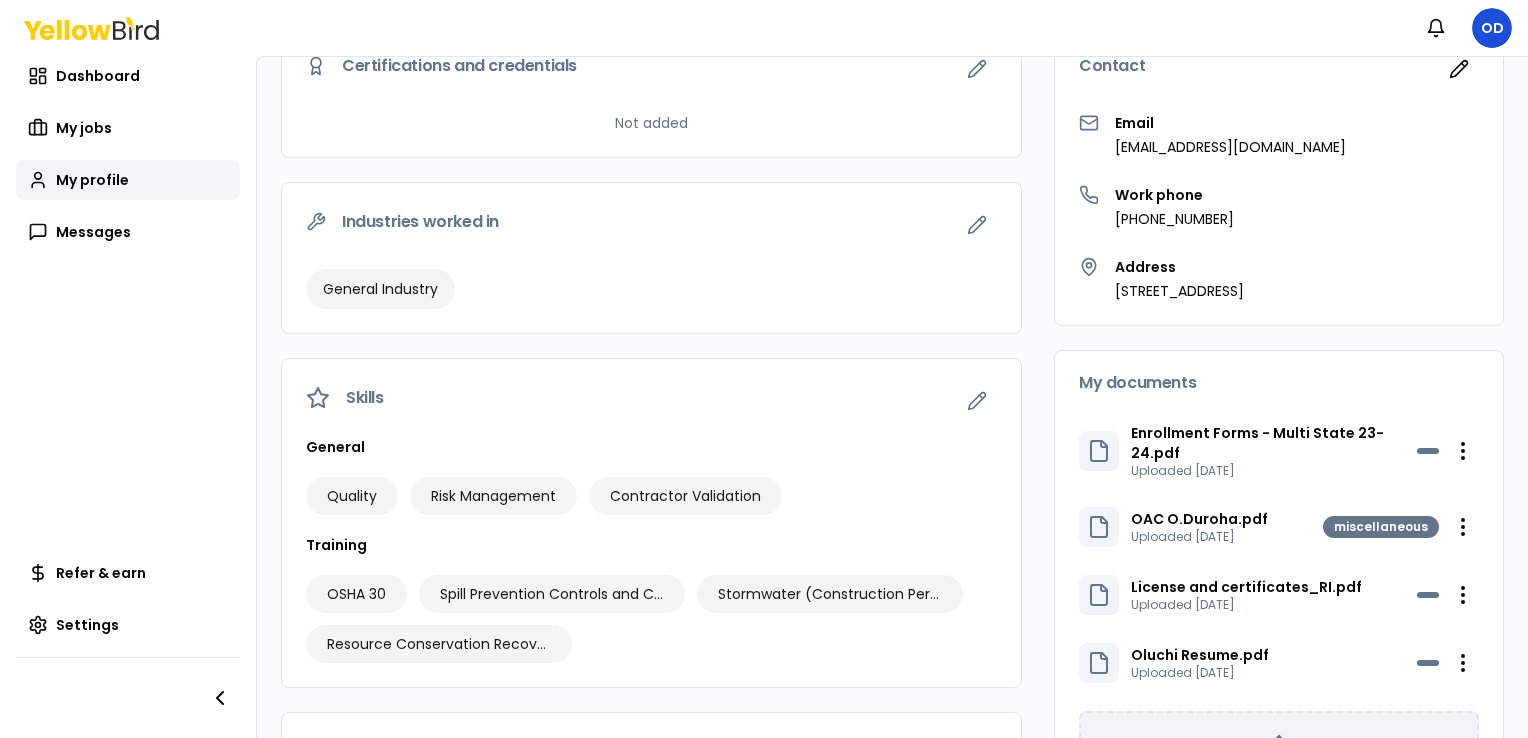 scroll, scrollTop: 400, scrollLeft: 0, axis: vertical 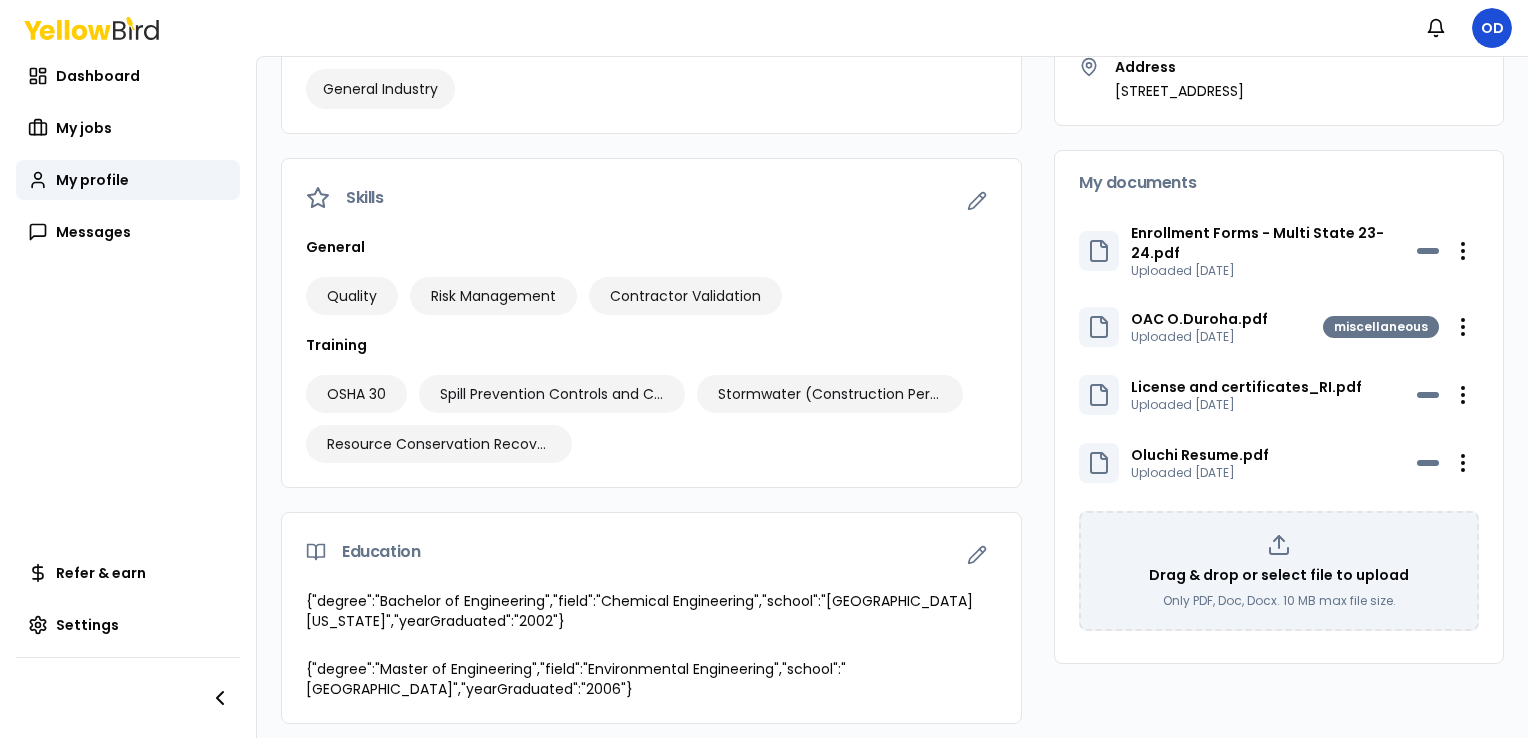 click on "OAC O.Duroha.pdf Uploaded   [DATE] miscellaneous Open menu" at bounding box center (1279, 327) 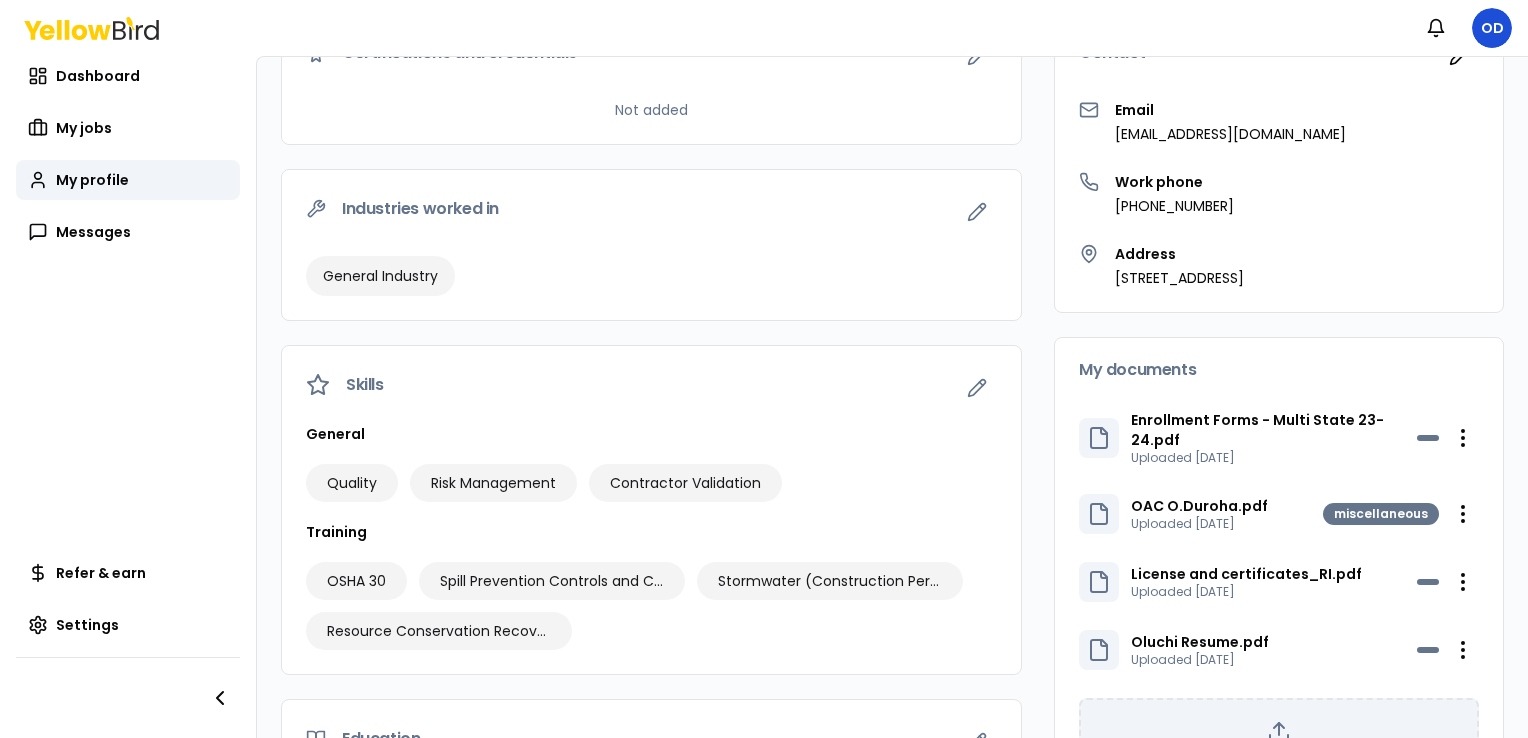 scroll, scrollTop: 300, scrollLeft: 0, axis: vertical 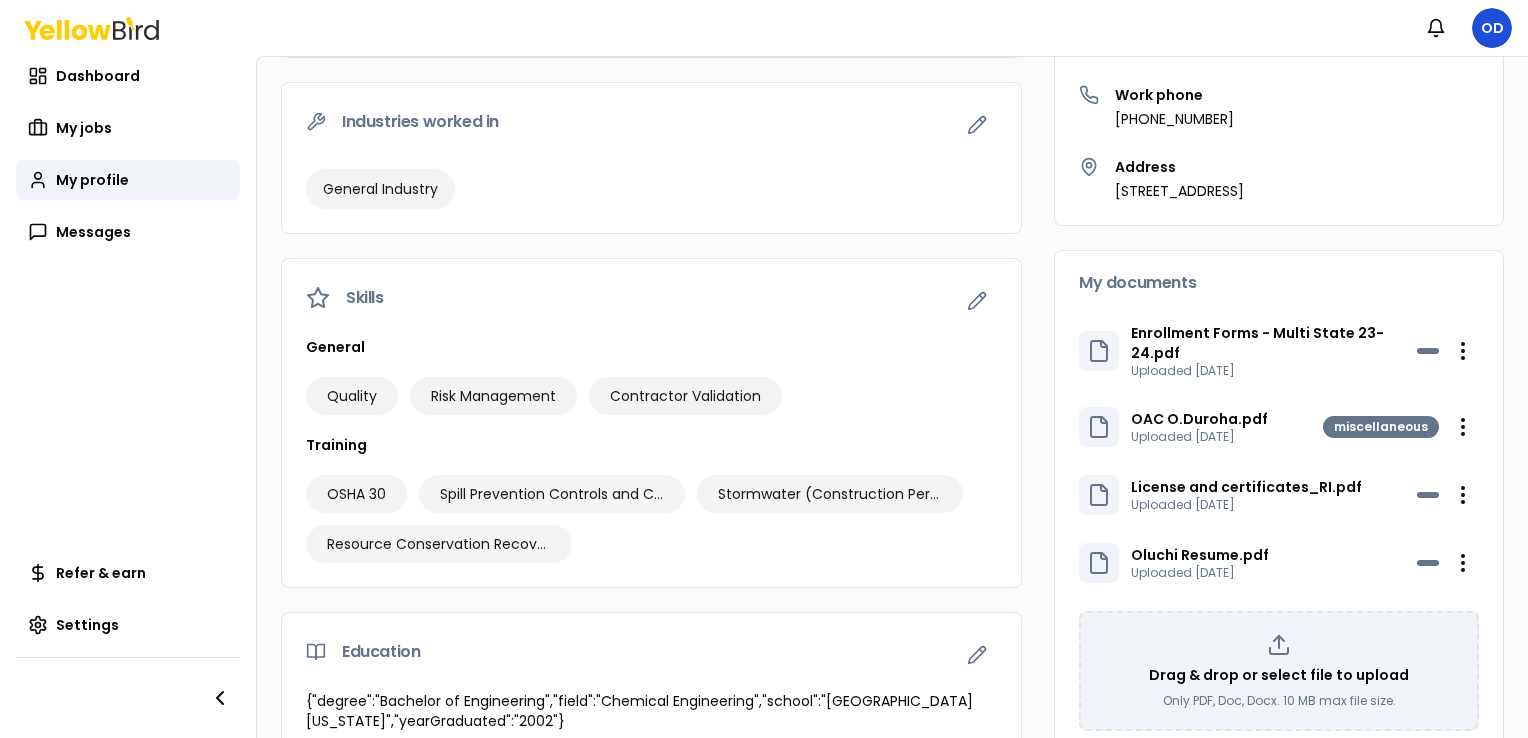 click on "License and certificates_RI.pdf" at bounding box center [1246, 487] 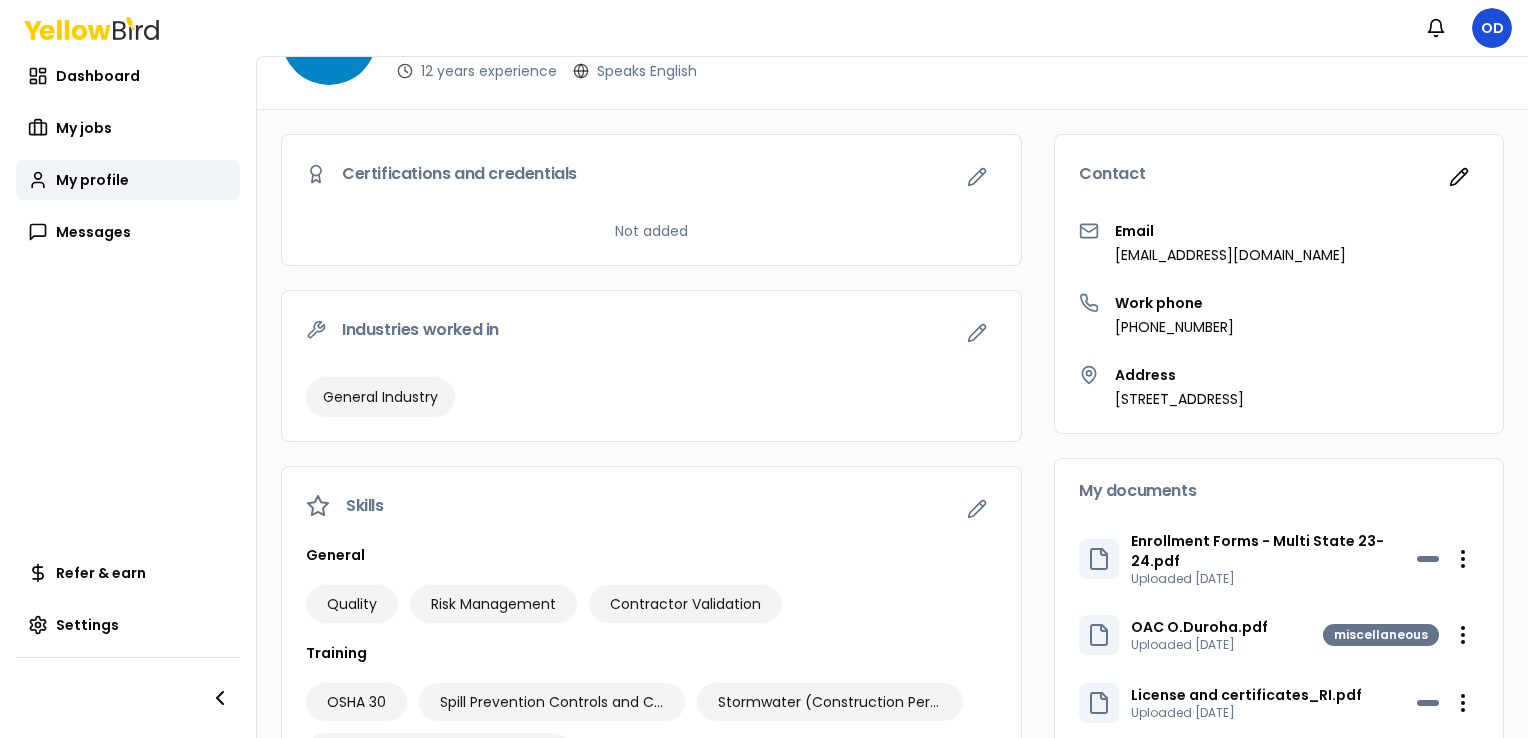 scroll, scrollTop: 0, scrollLeft: 0, axis: both 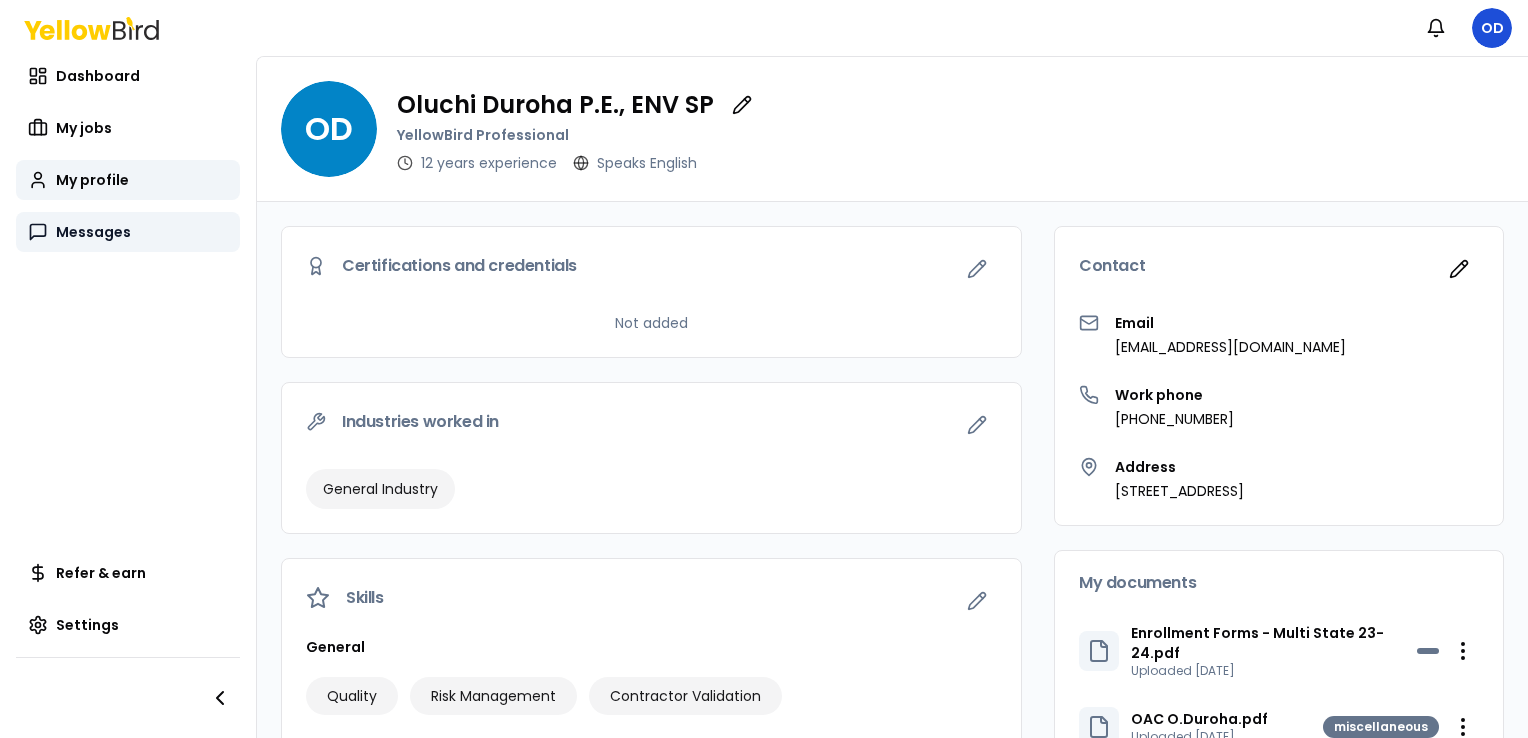 click on "Messages" at bounding box center (93, 232) 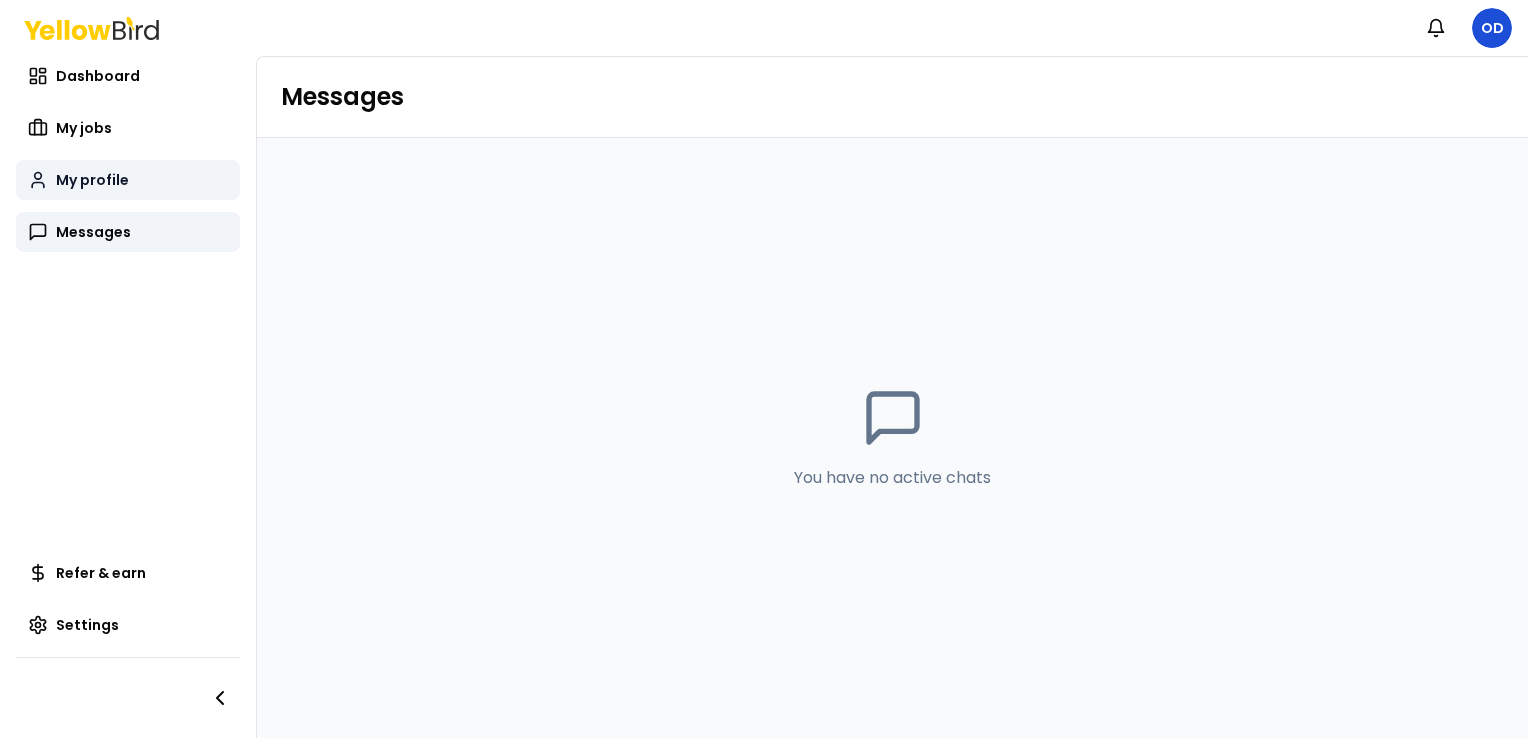 click on "My profile" at bounding box center (92, 180) 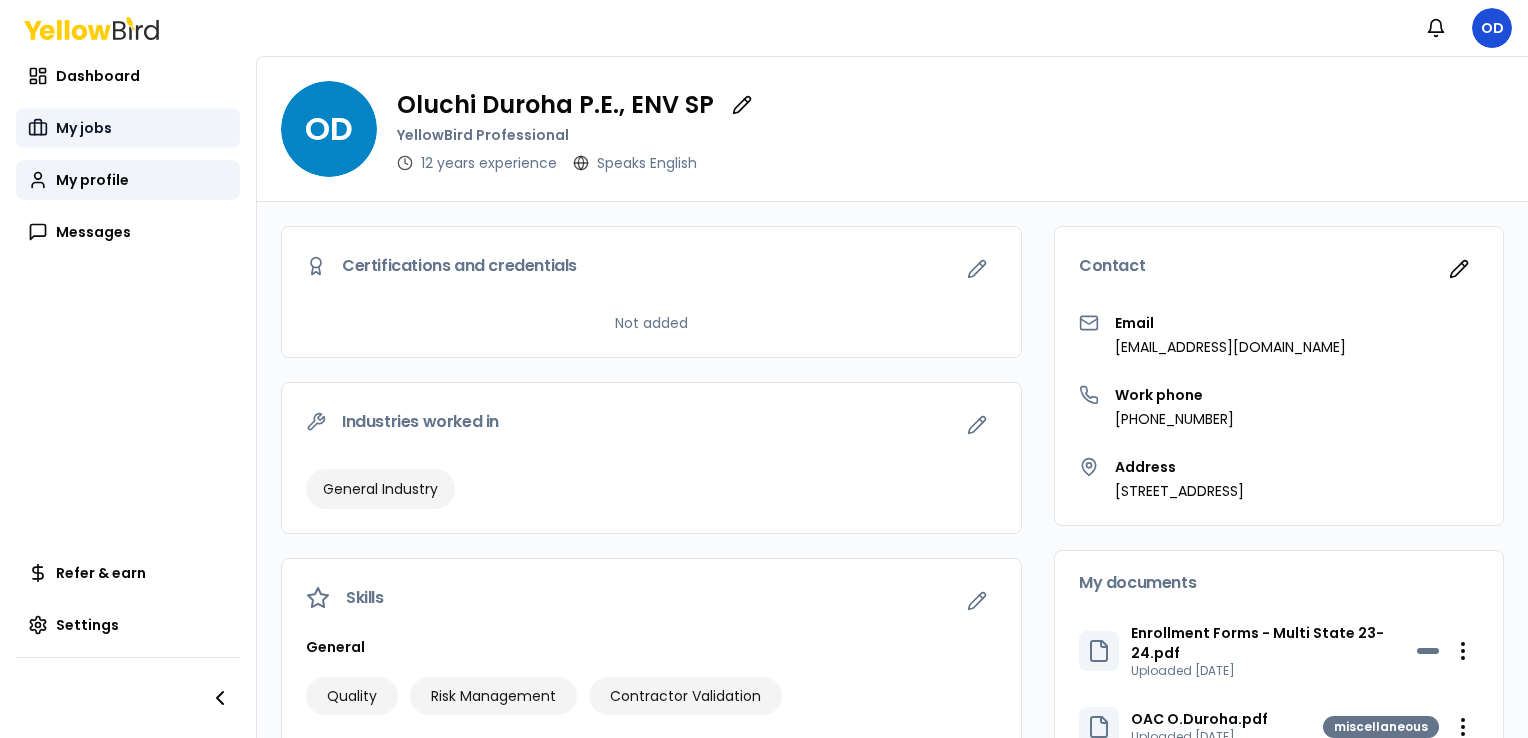 click on "My jobs" at bounding box center (128, 128) 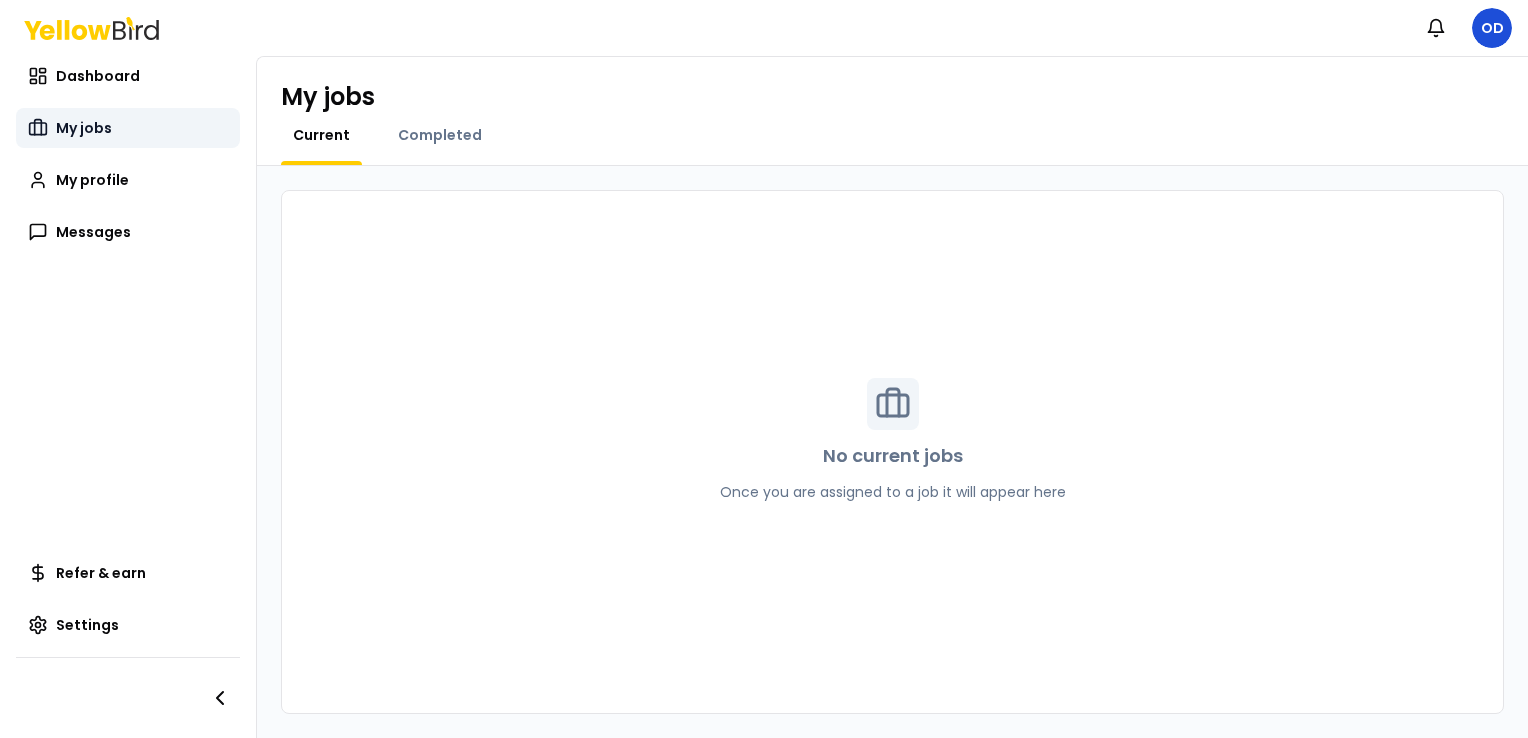 click on "My jobs" at bounding box center [84, 128] 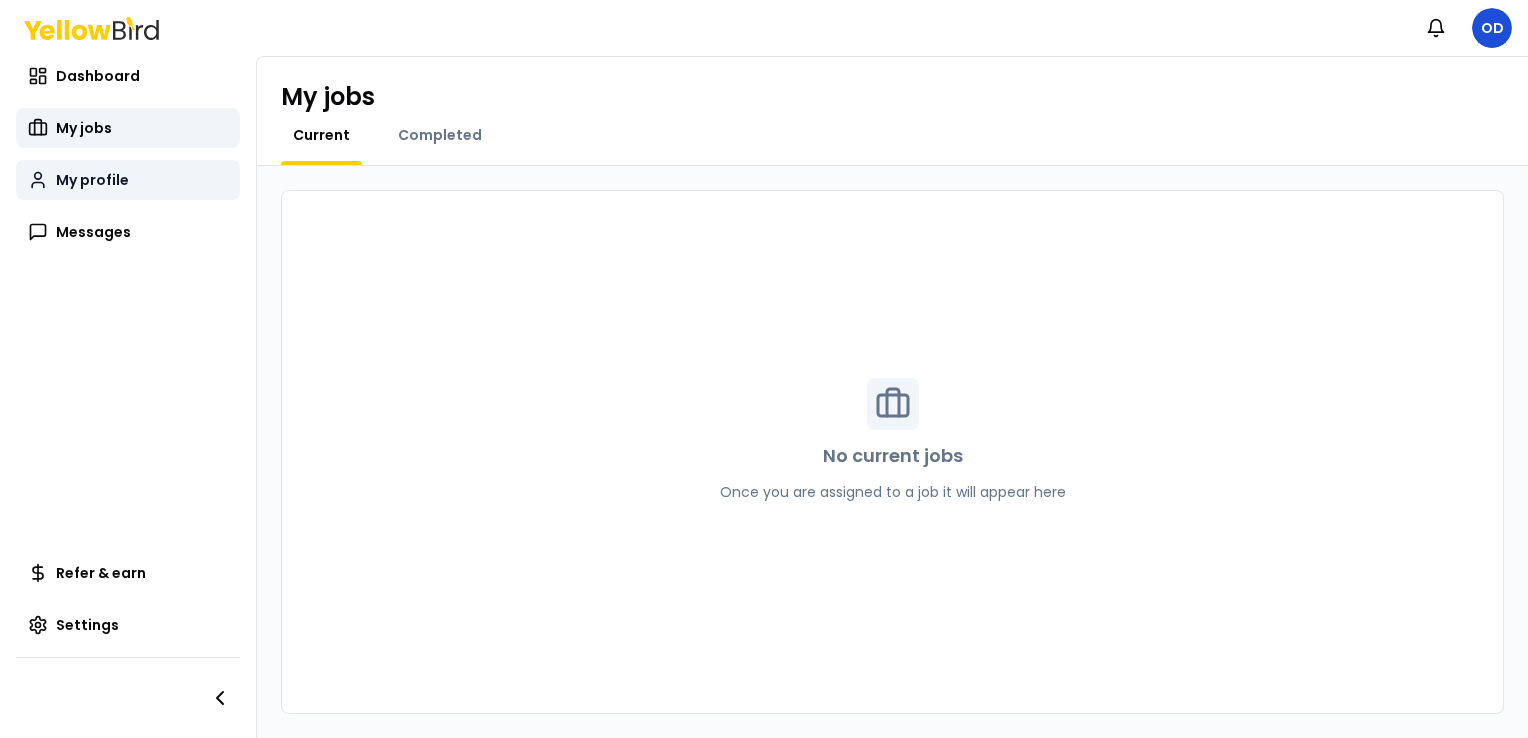 click on "My profile" at bounding box center (128, 180) 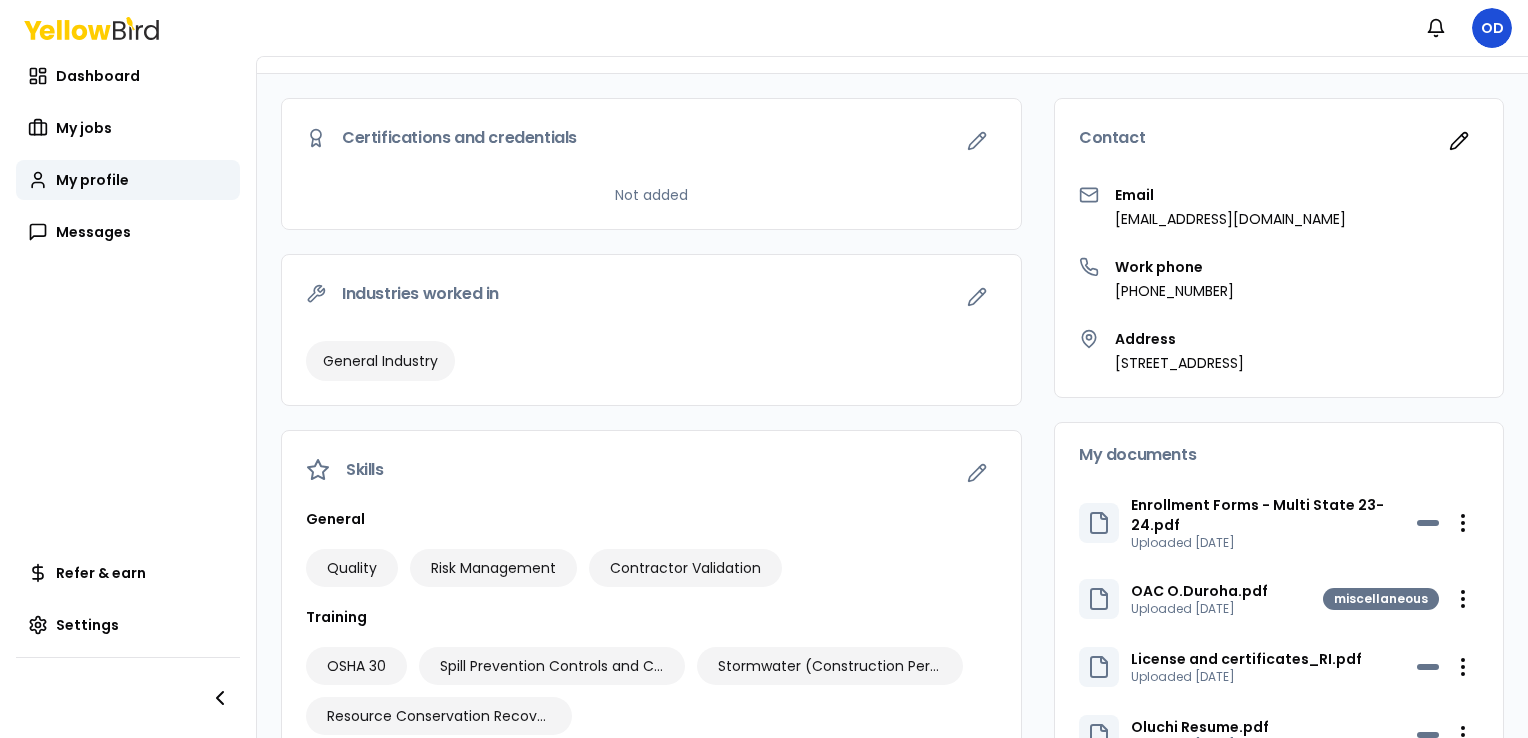 scroll, scrollTop: 0, scrollLeft: 0, axis: both 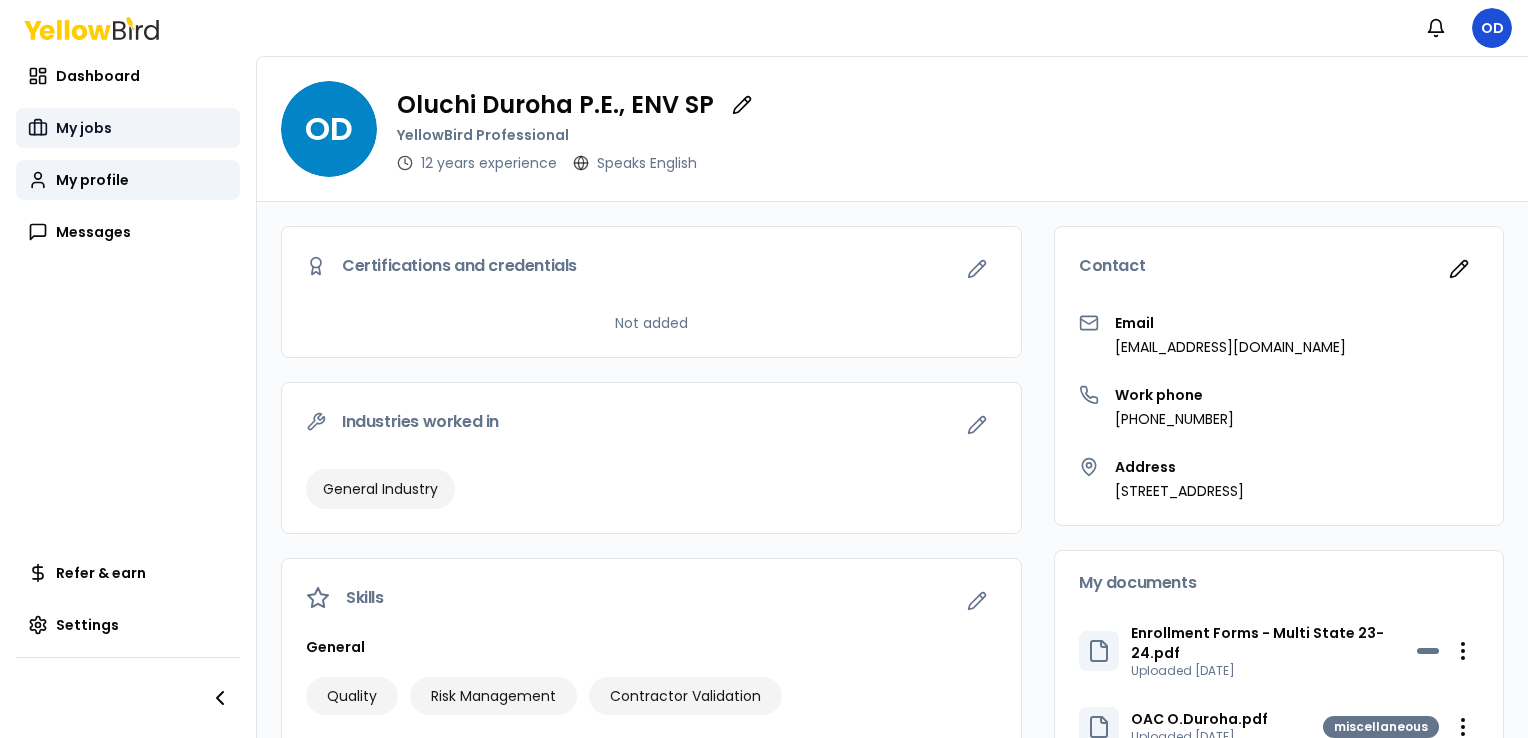 click on "My jobs" at bounding box center [84, 128] 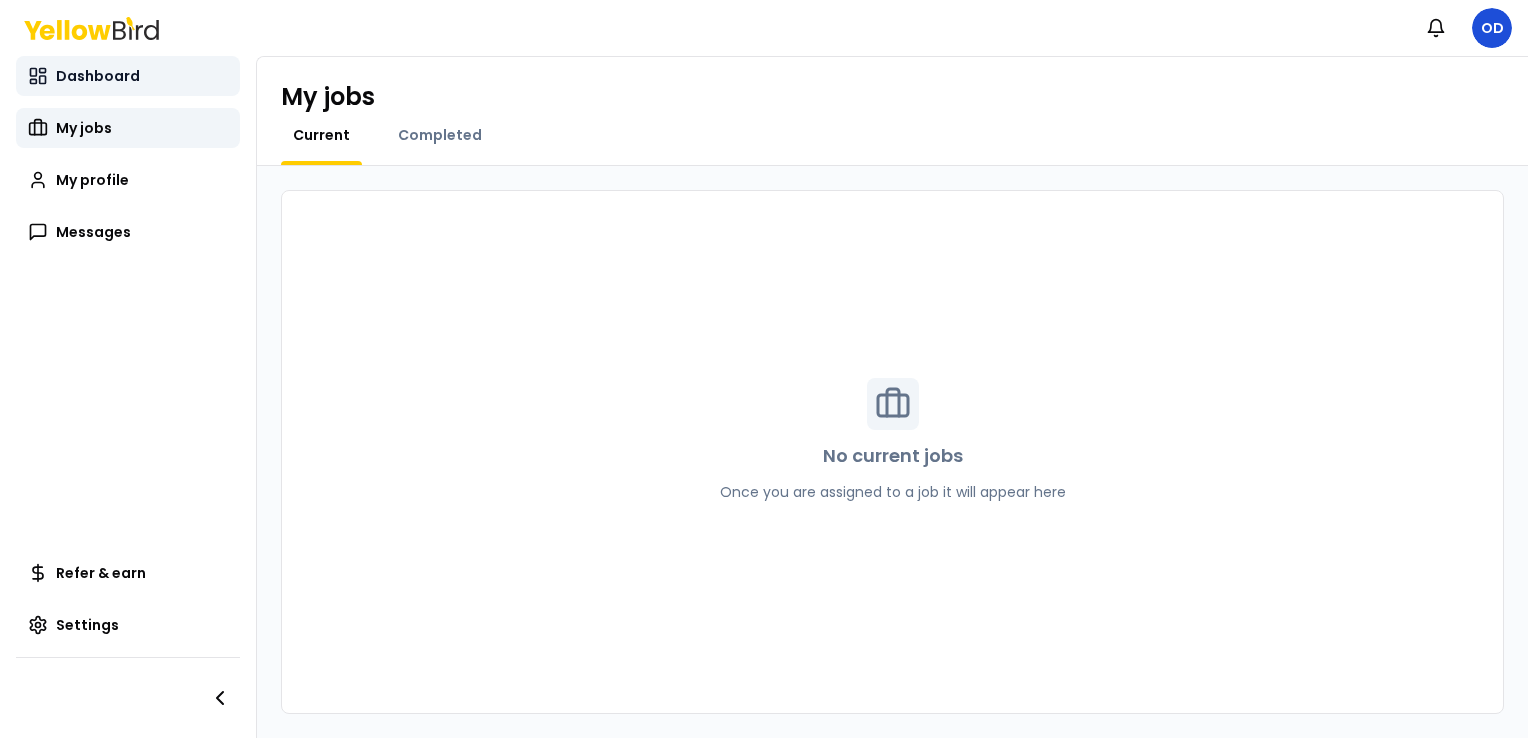 click on "Dashboard" at bounding box center [128, 76] 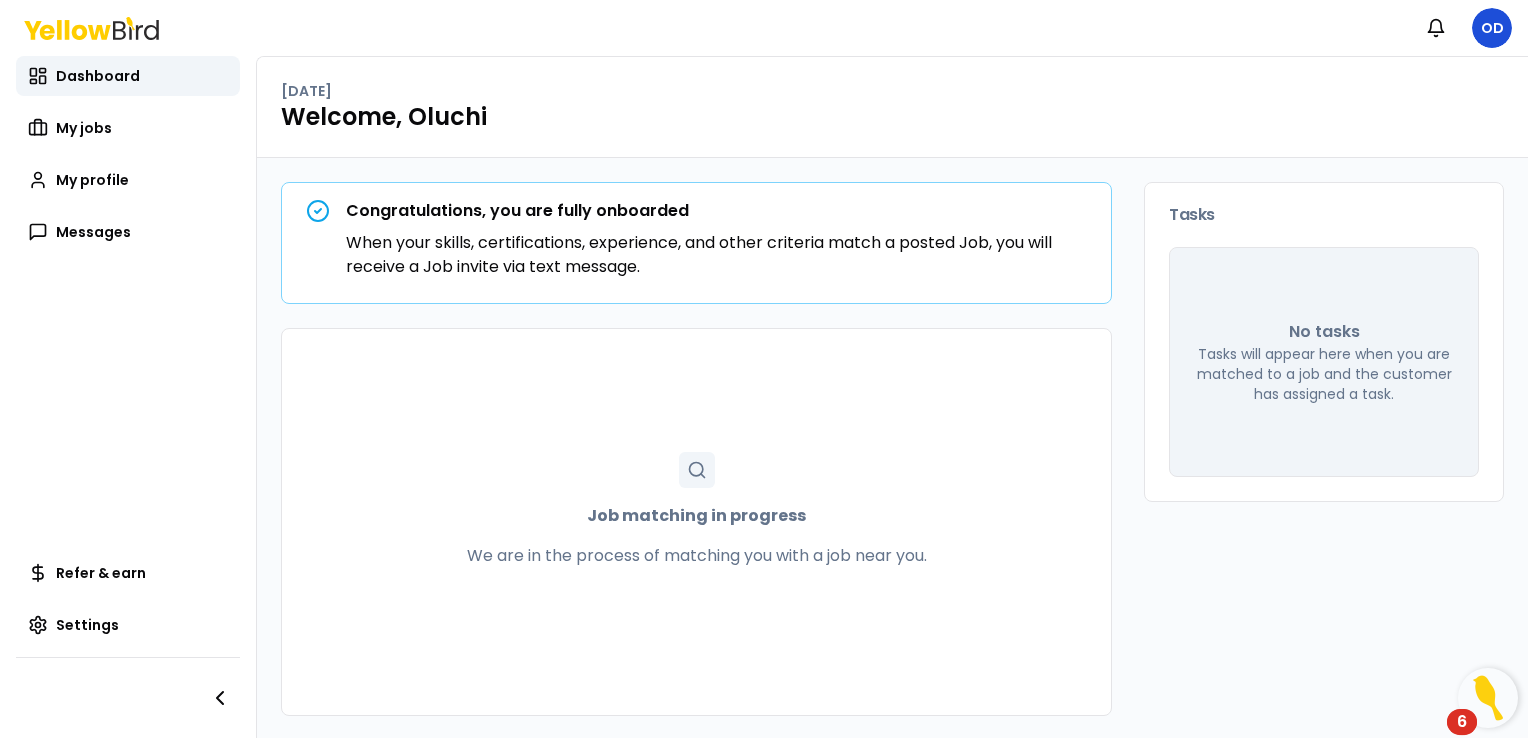 scroll, scrollTop: 1, scrollLeft: 0, axis: vertical 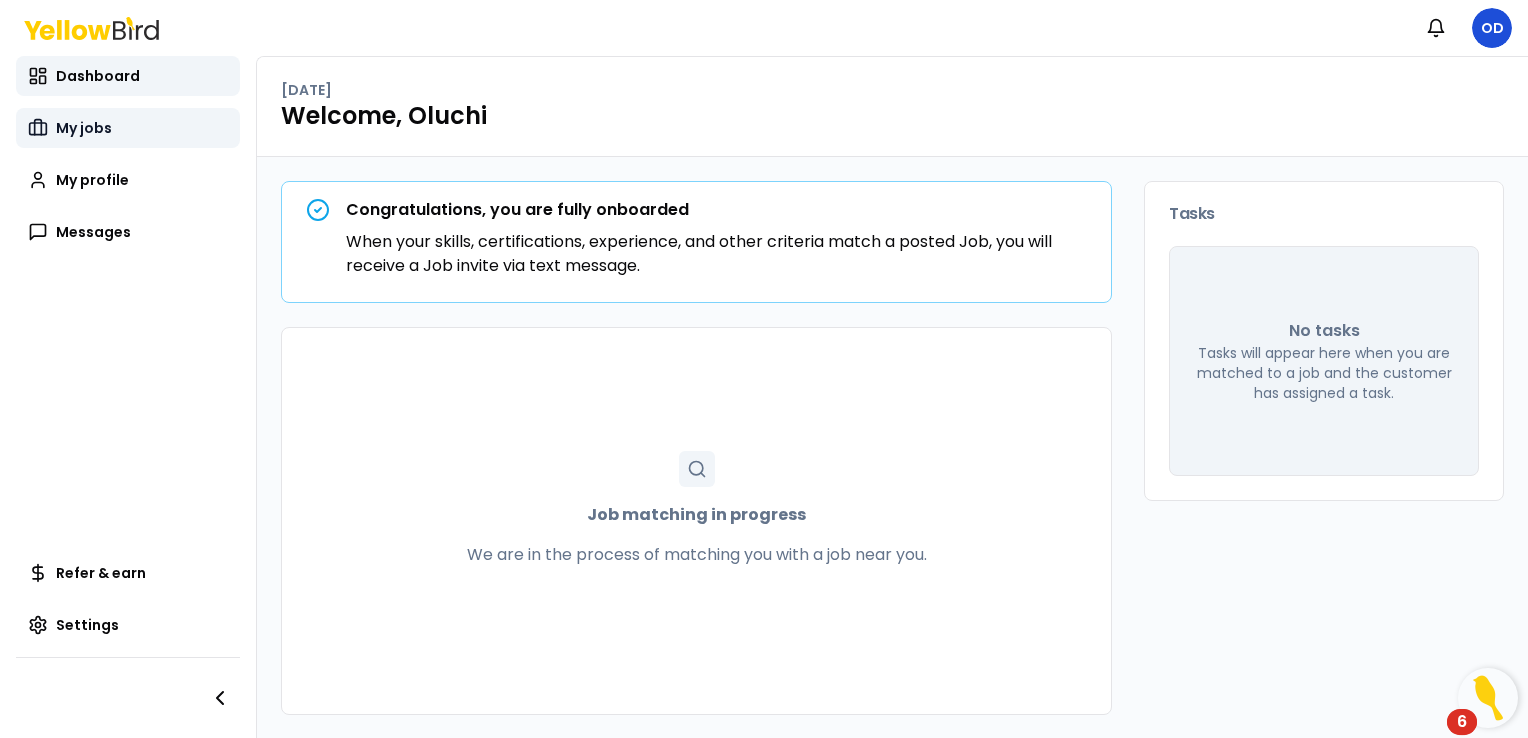 click on "My jobs" at bounding box center (84, 128) 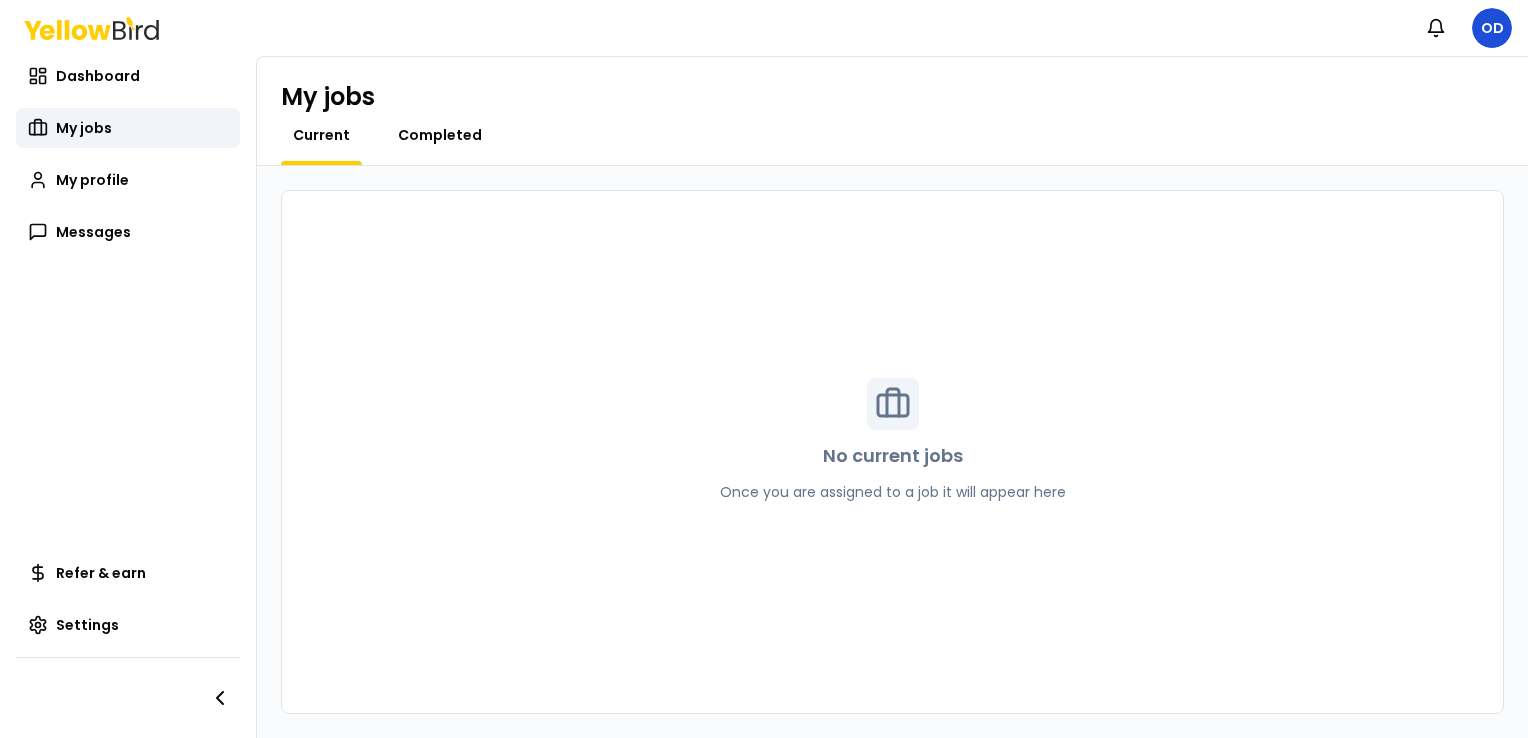 click on "Completed" at bounding box center [440, 135] 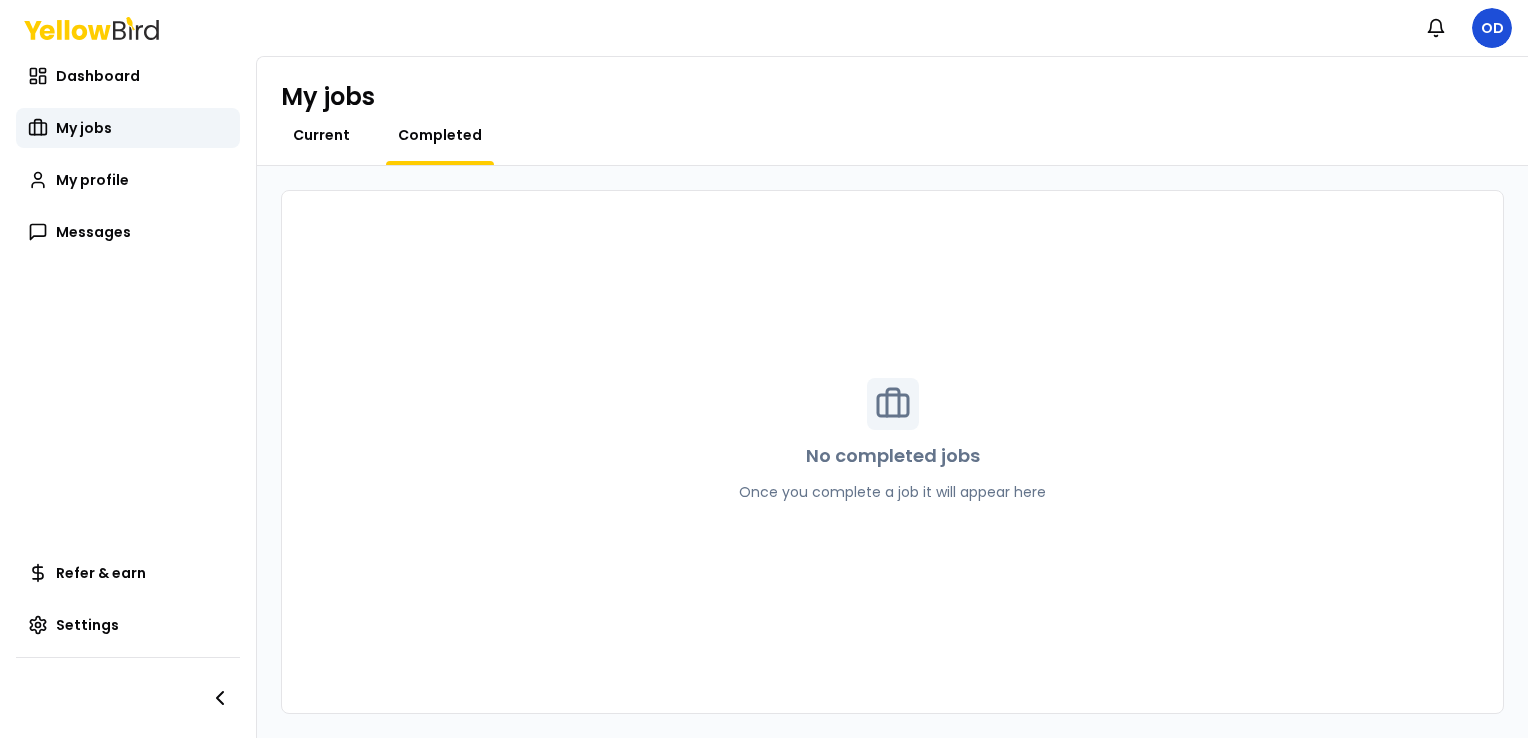 click on "Current" at bounding box center (321, 135) 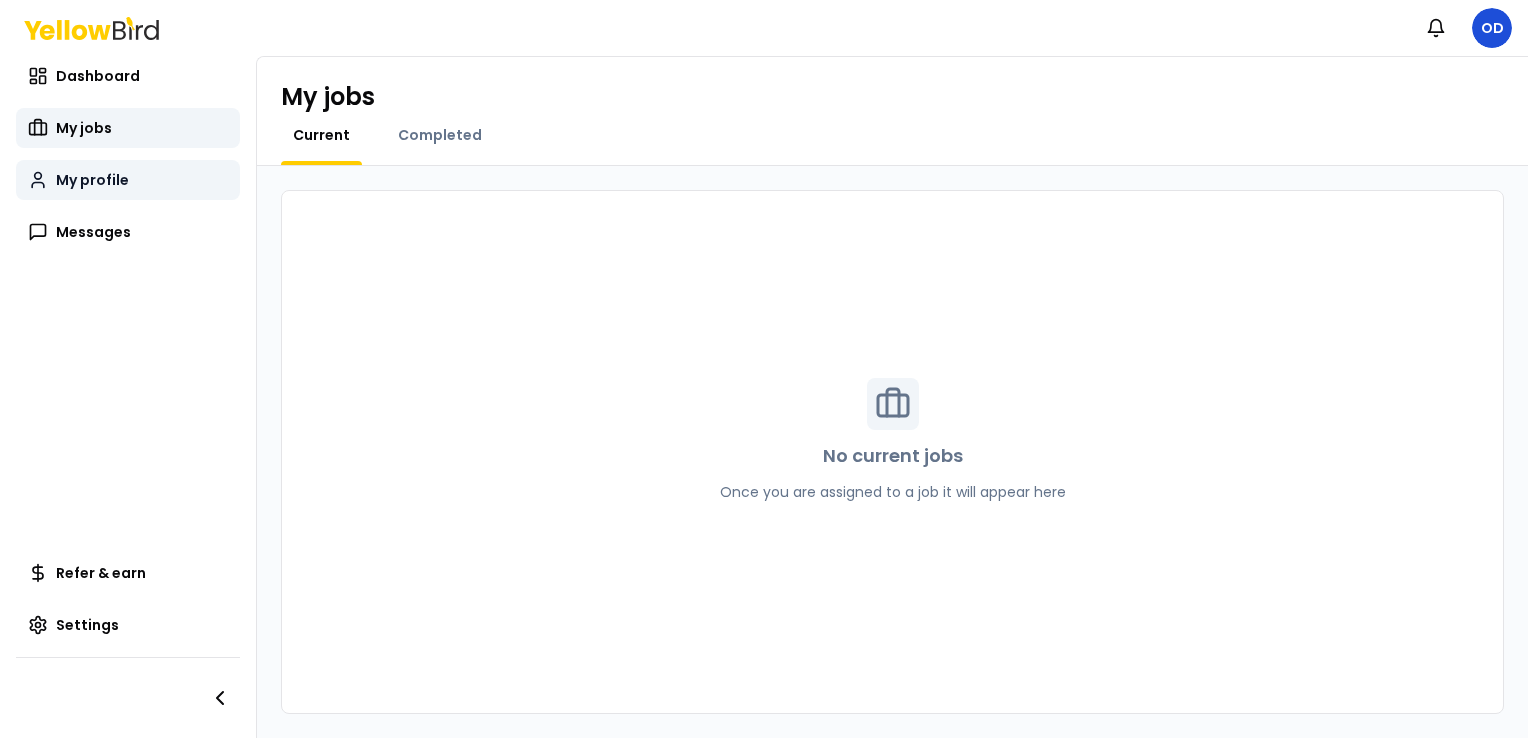 click on "My profile" at bounding box center [92, 180] 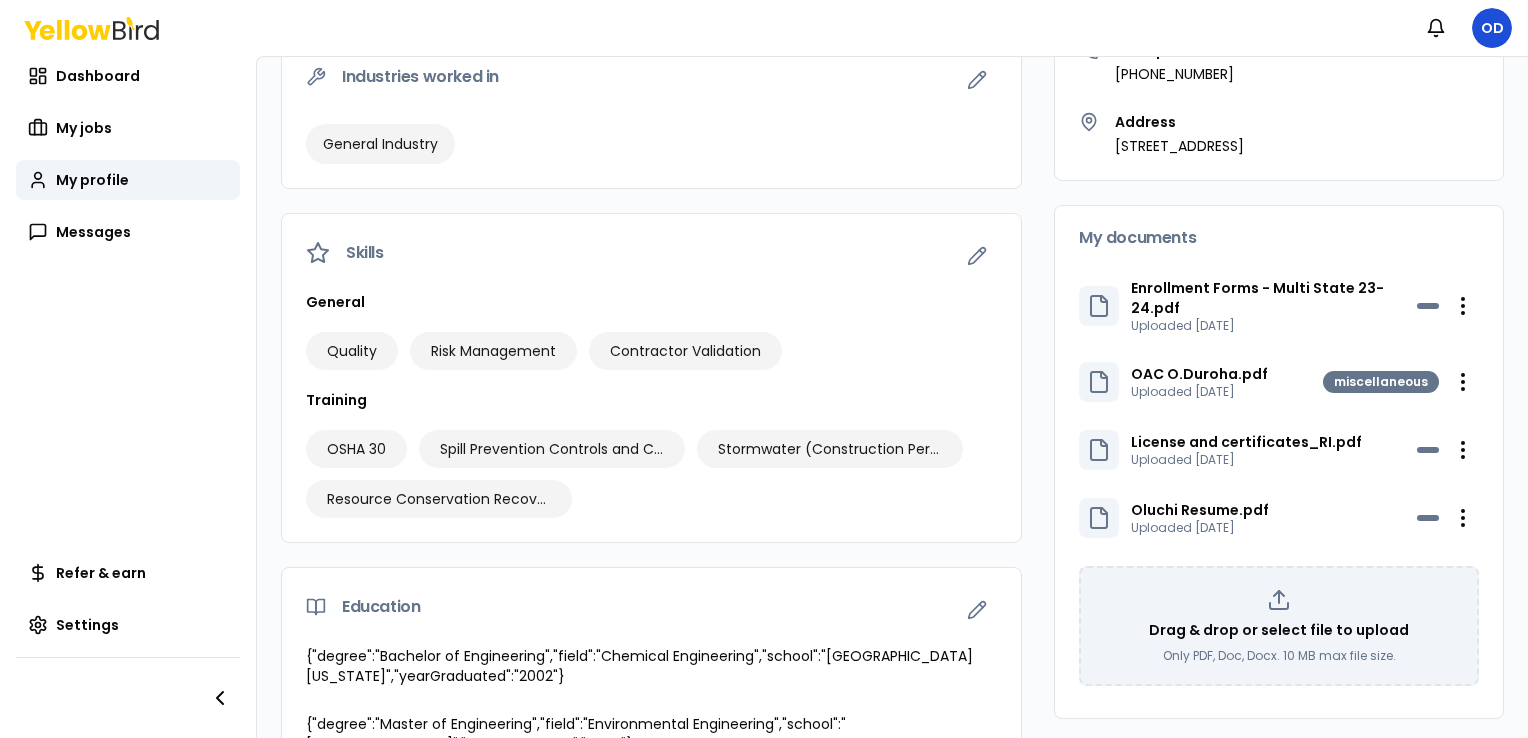 scroll, scrollTop: 406, scrollLeft: 0, axis: vertical 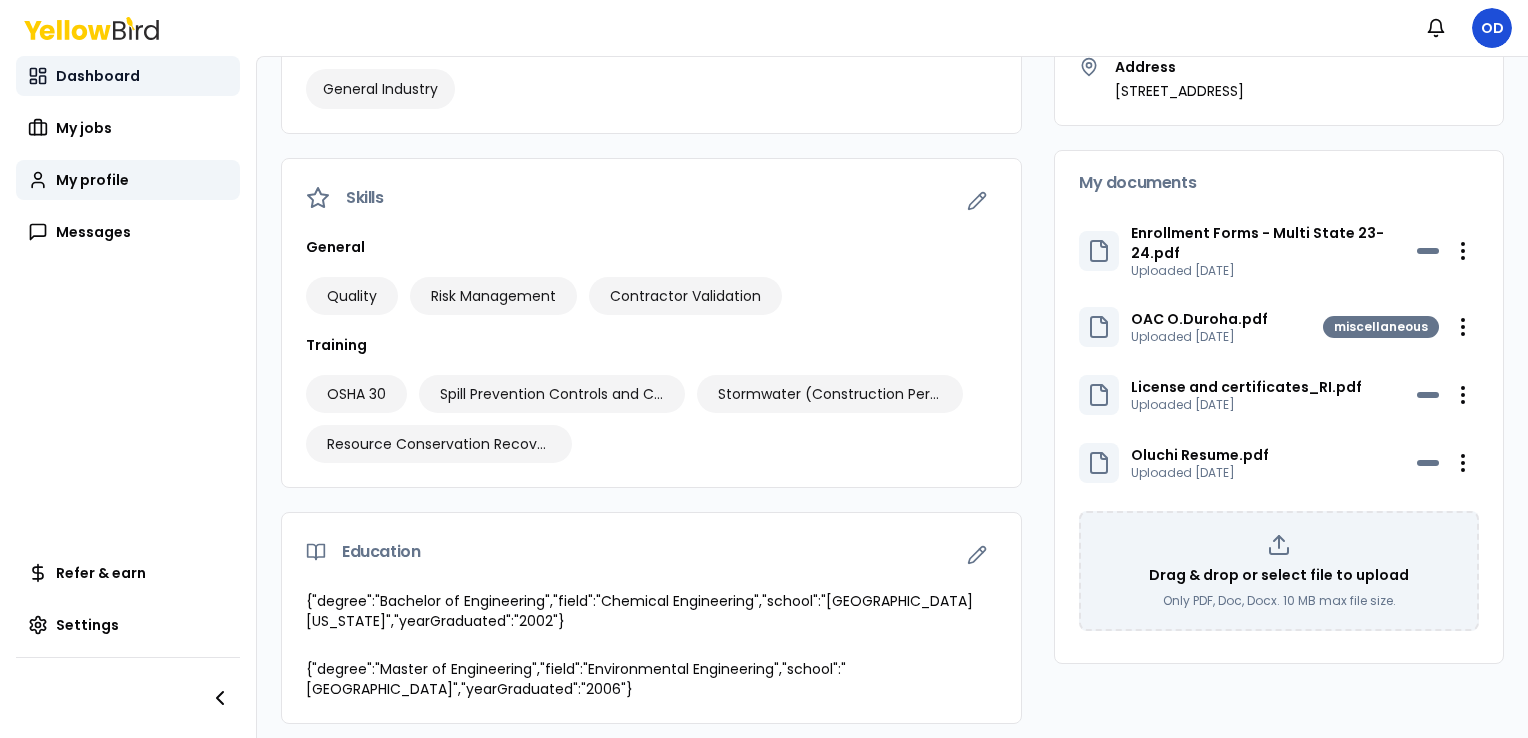 click on "Dashboard" at bounding box center [128, 76] 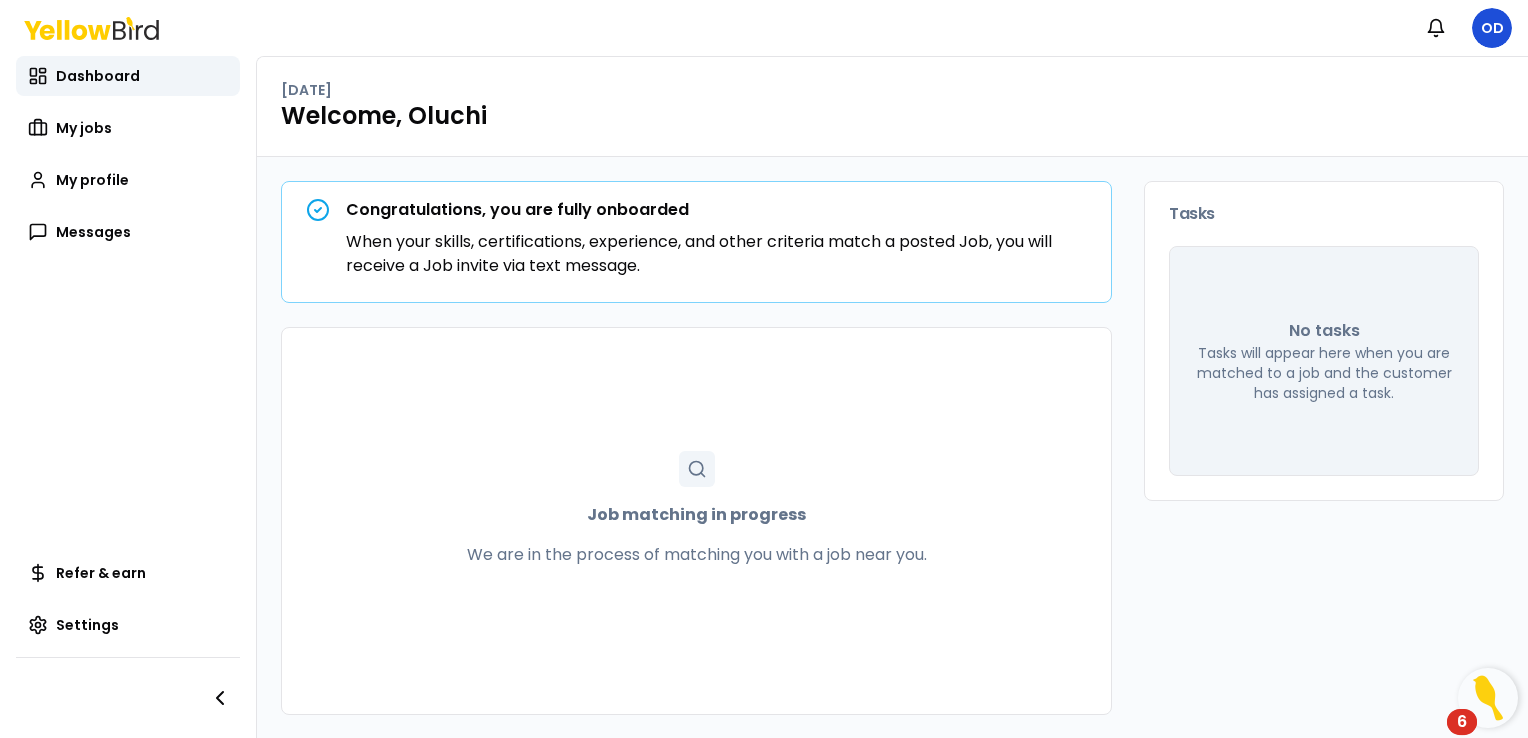 scroll, scrollTop: 0, scrollLeft: 0, axis: both 